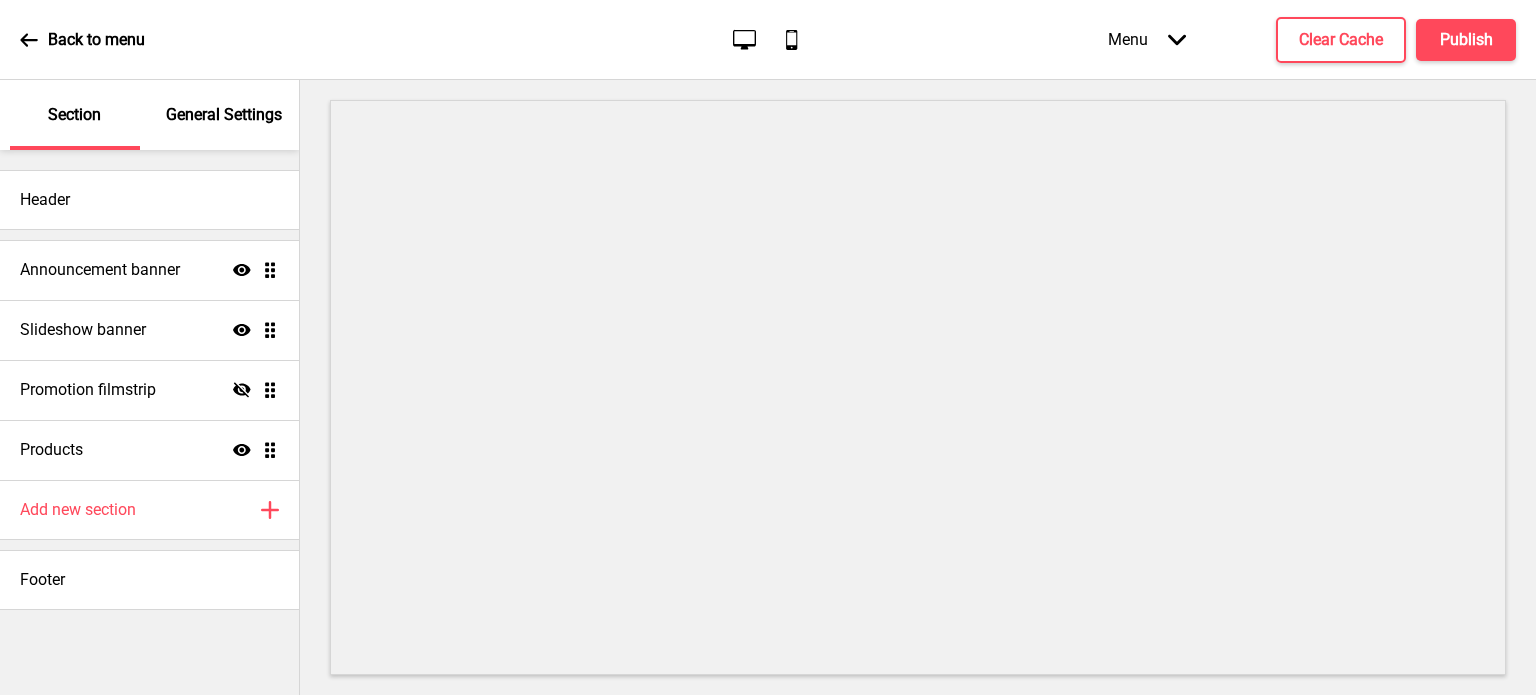 scroll, scrollTop: 0, scrollLeft: 0, axis: both 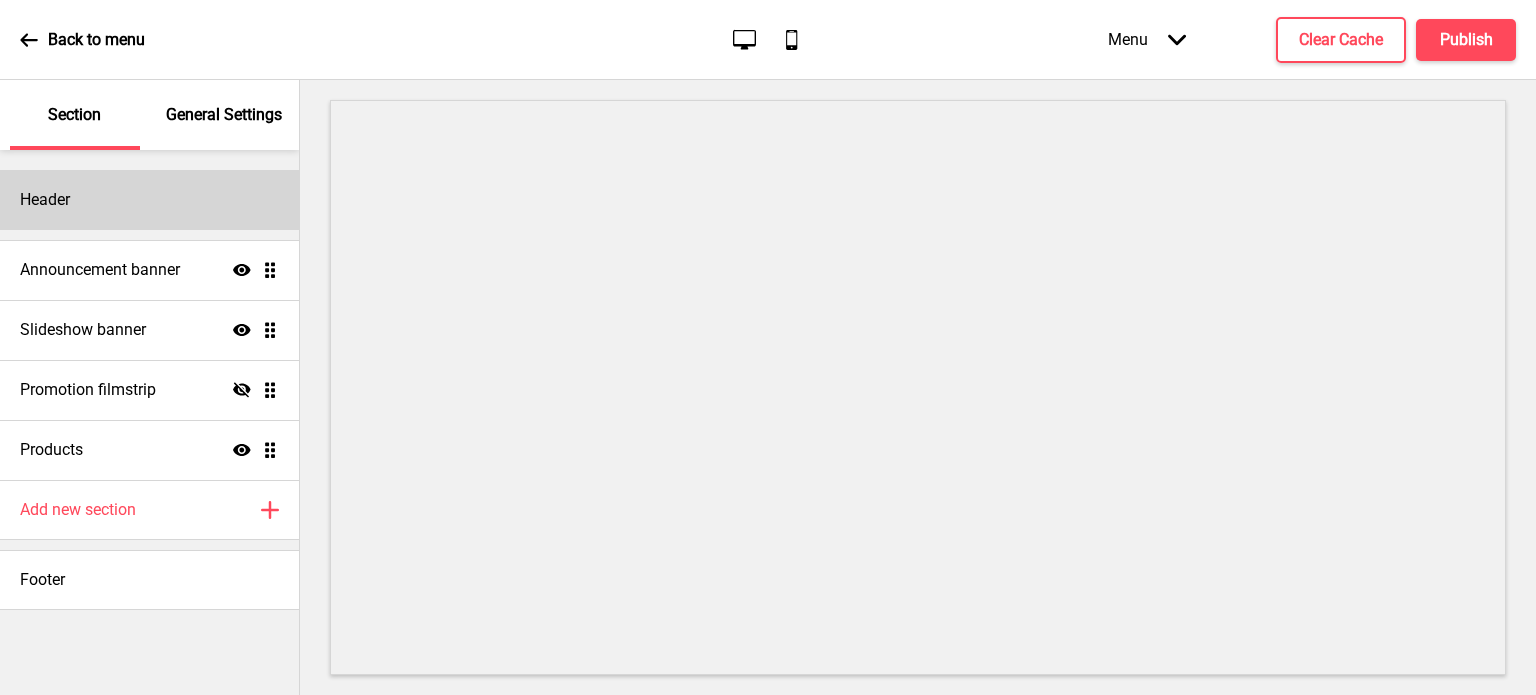 click on "Header" at bounding box center [149, 200] 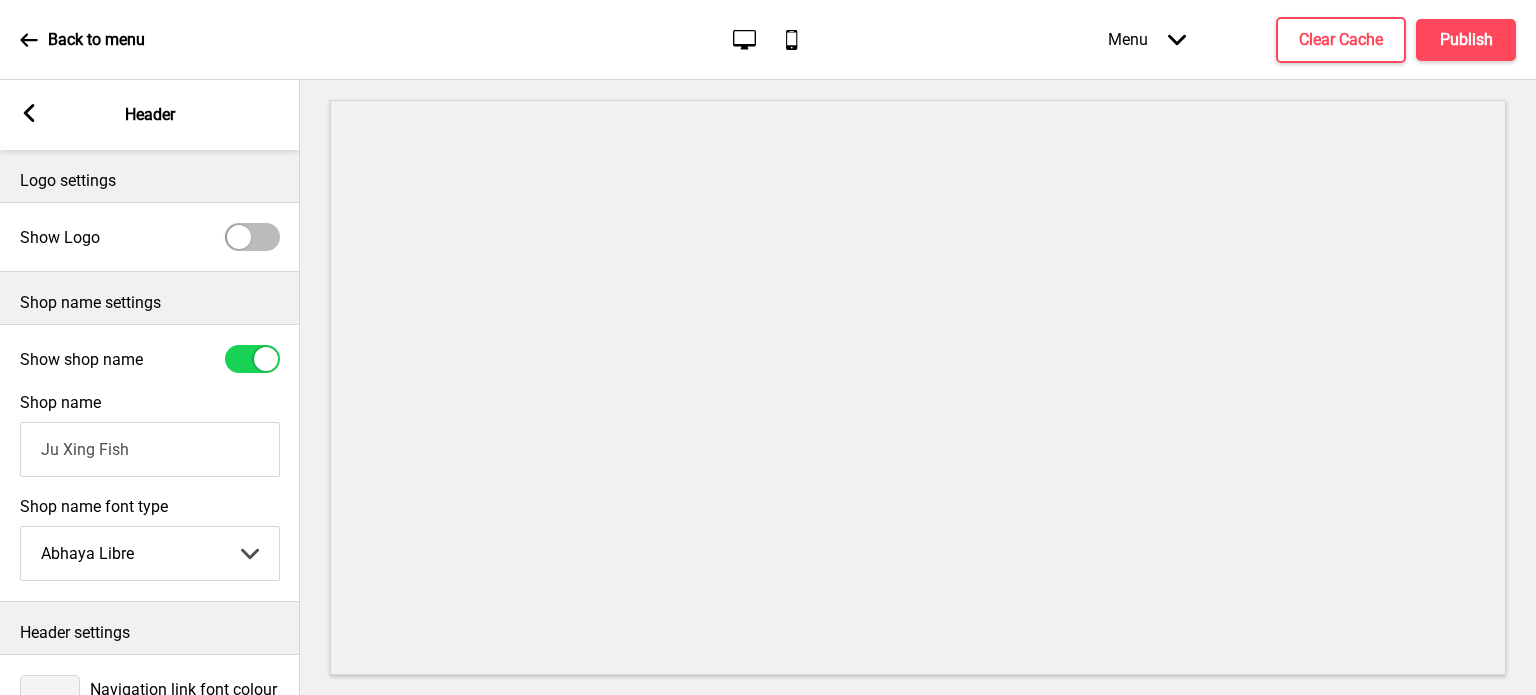 click at bounding box center [239, 237] 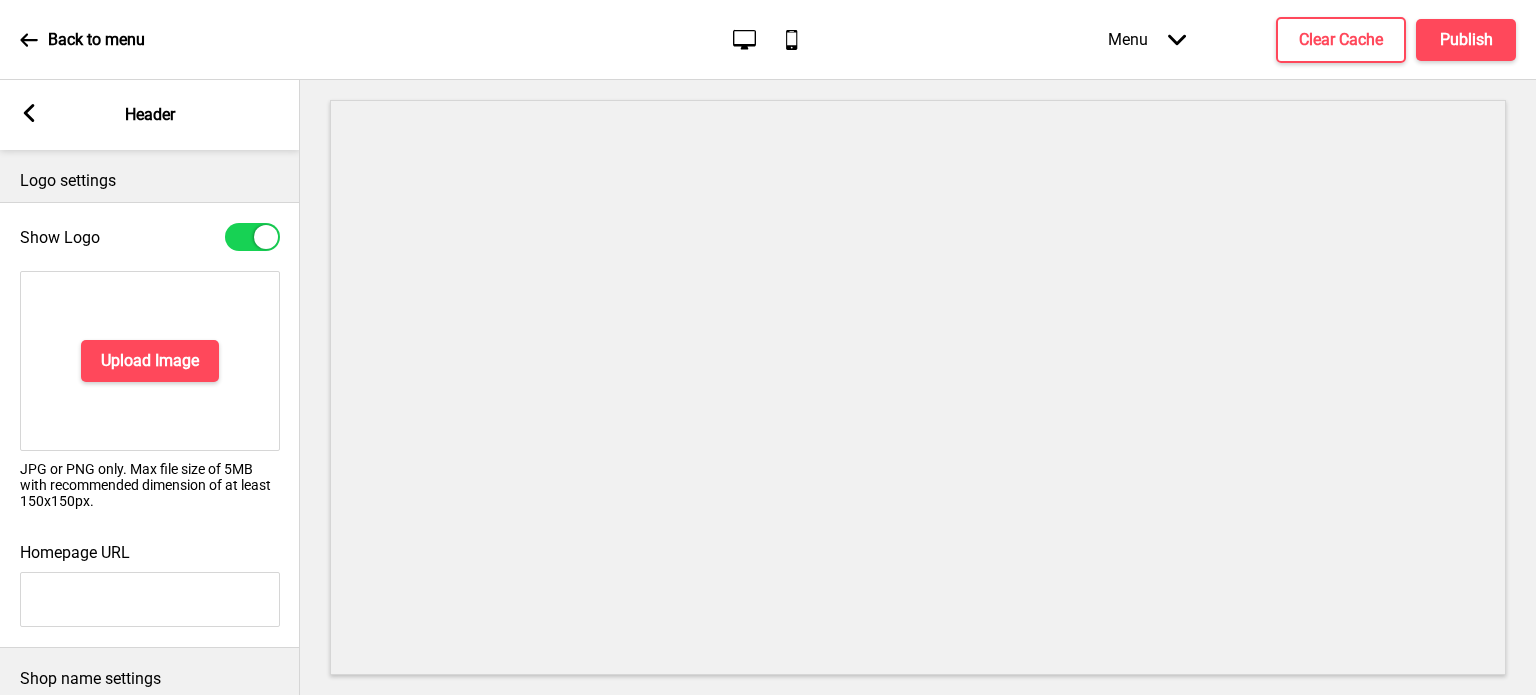 click at bounding box center [252, 237] 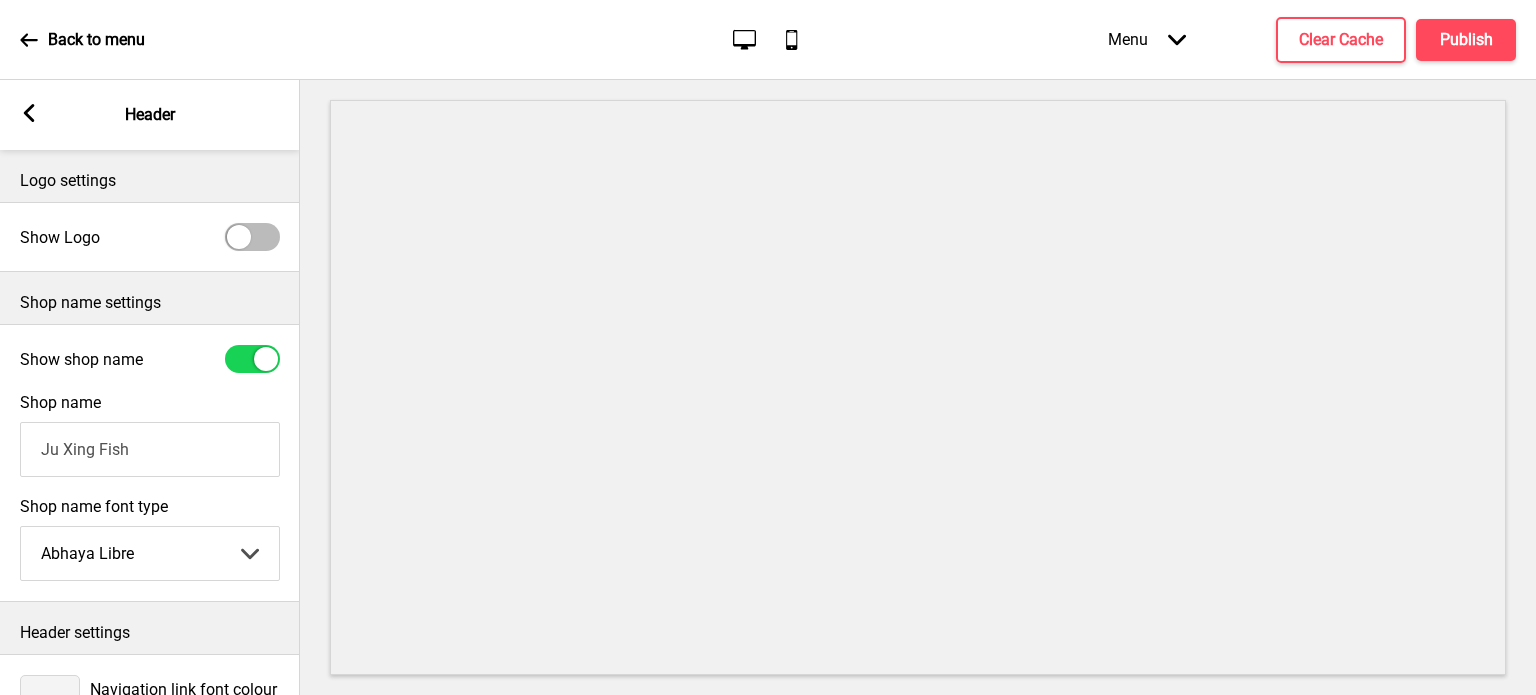 click at bounding box center [252, 237] 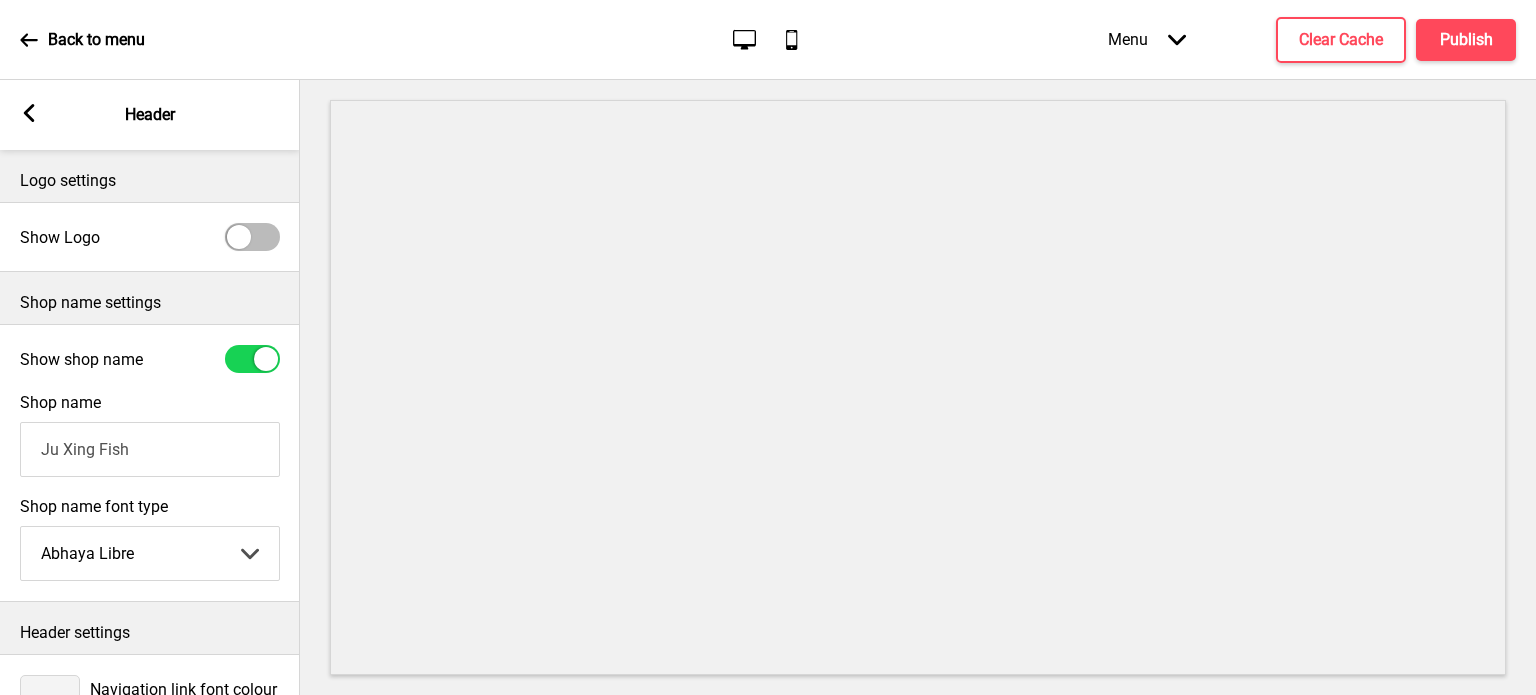 checkbox on "true" 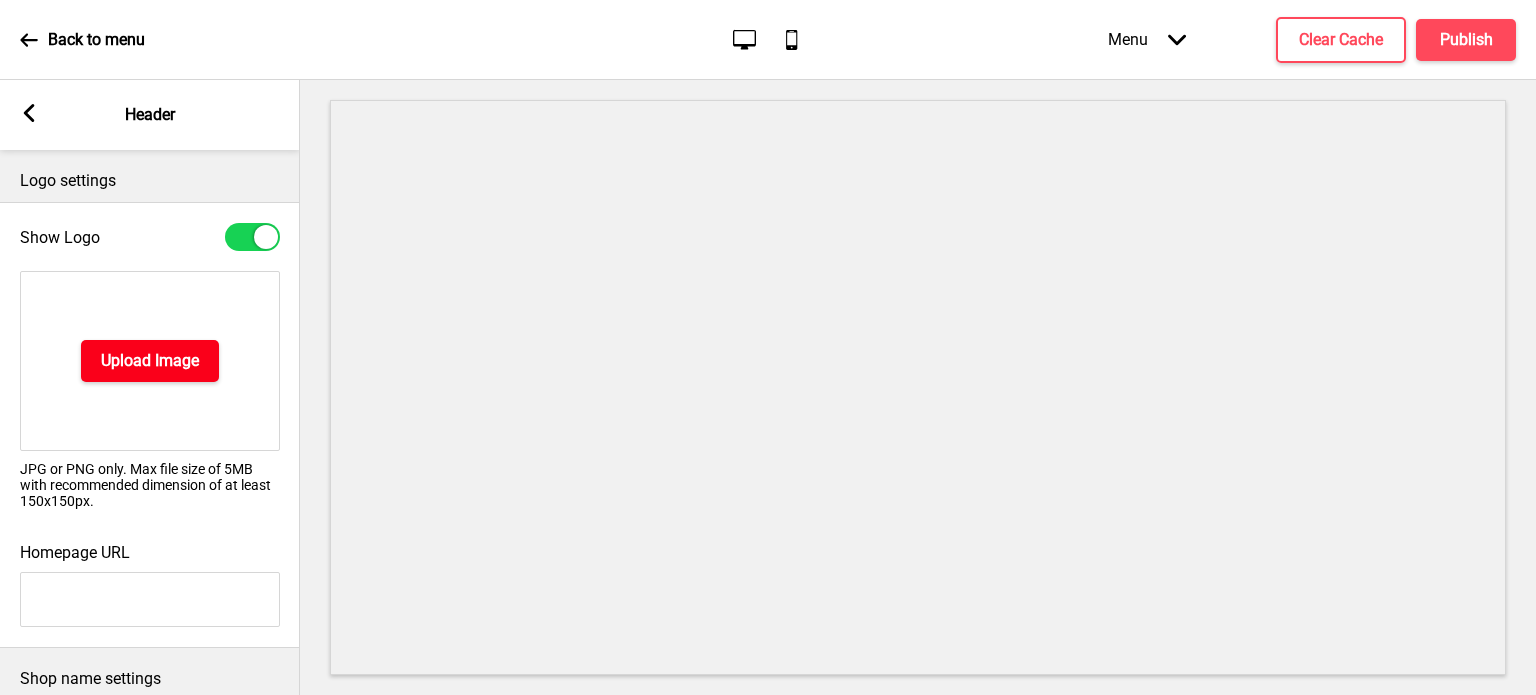 click on "Upload Image" at bounding box center (150, 361) 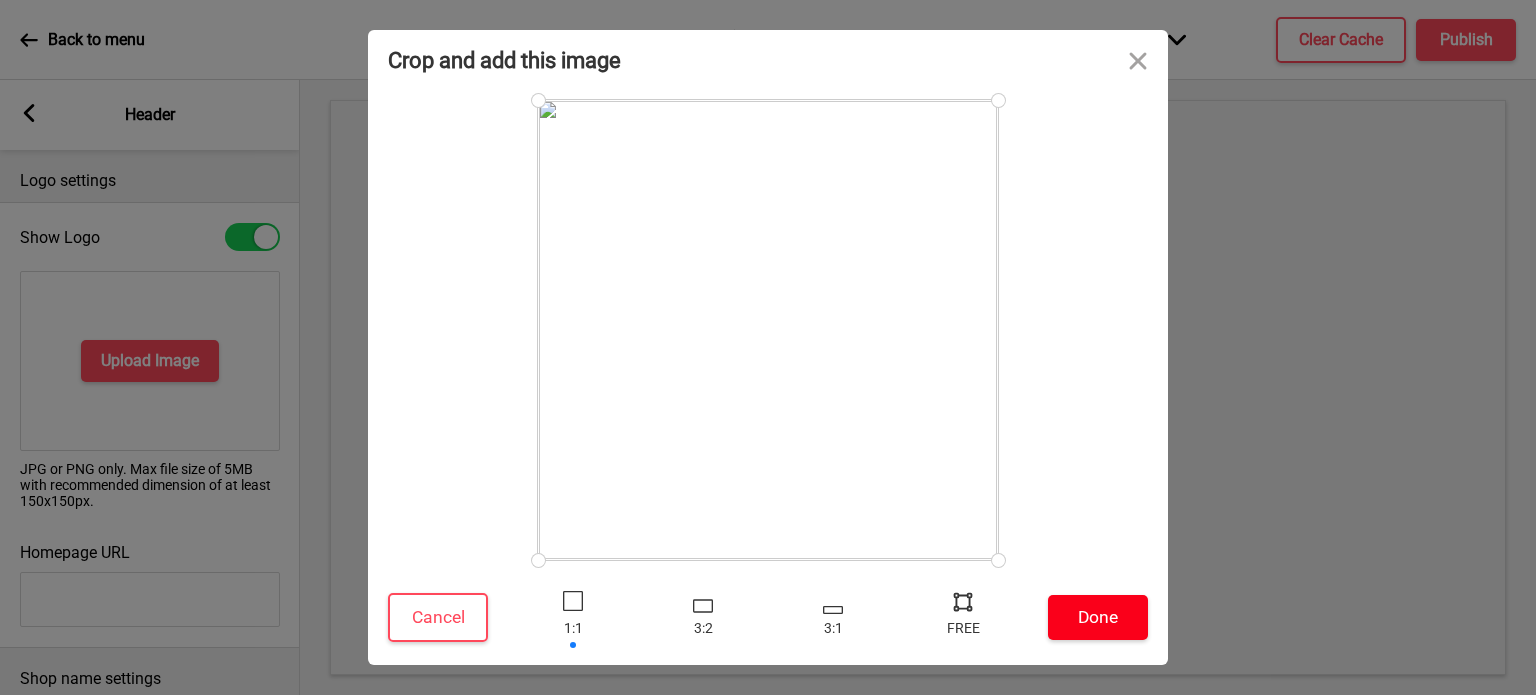 click on "Done" at bounding box center (1098, 617) 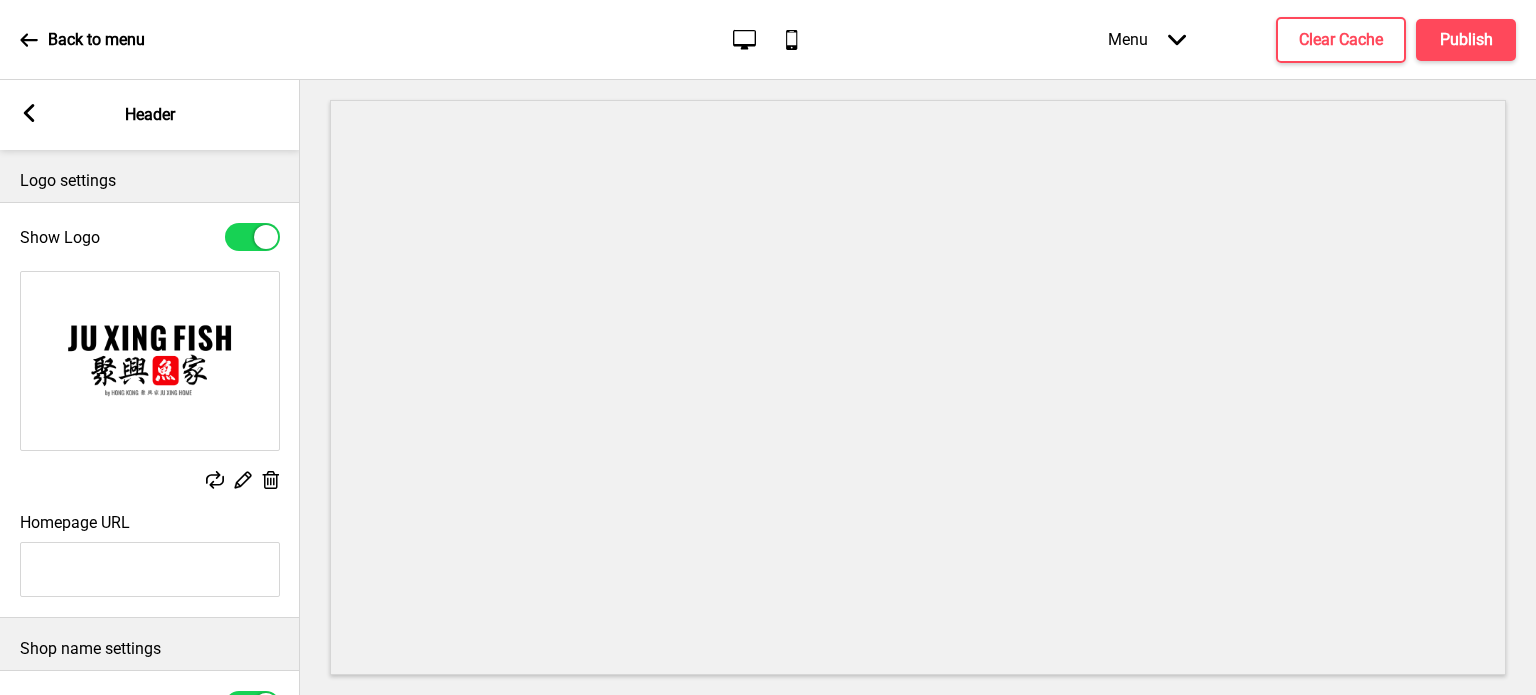 click on "Menu Arrow down" at bounding box center (1147, 39) 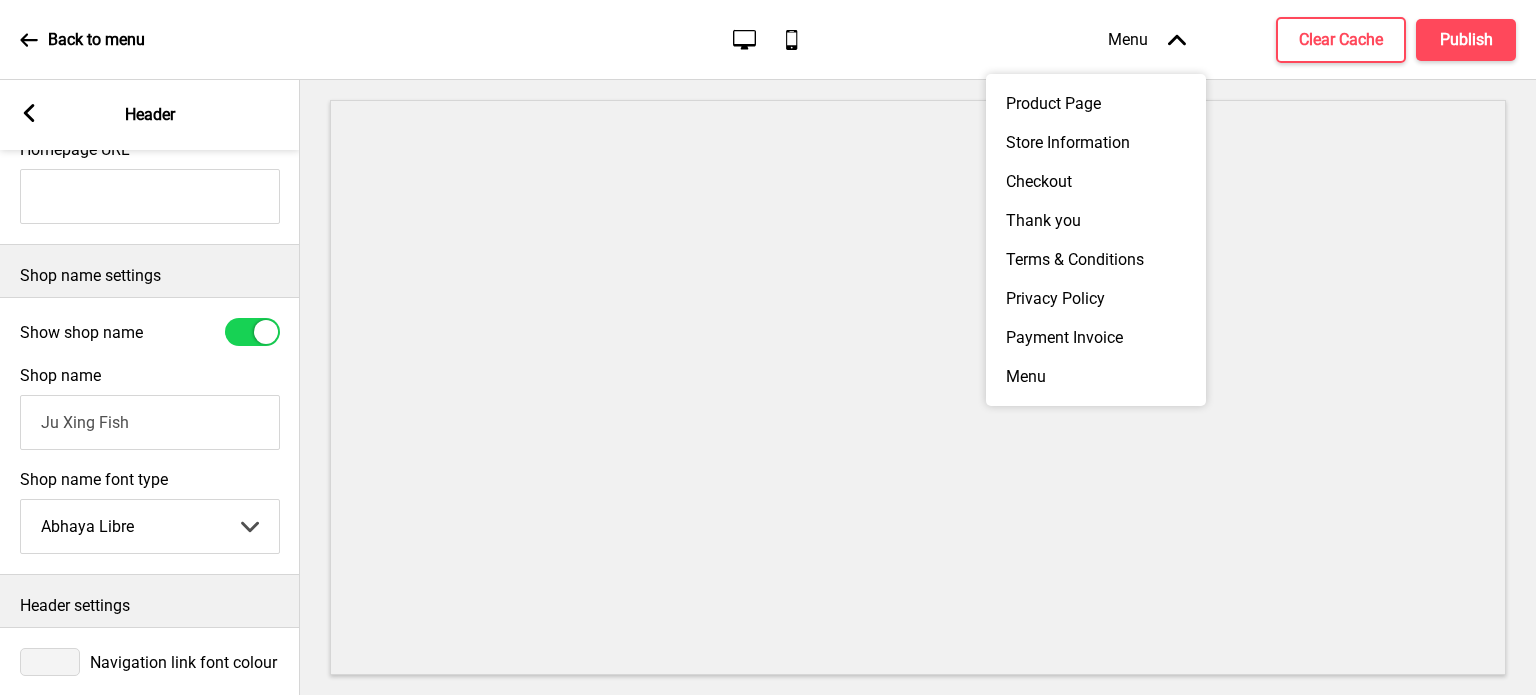 scroll, scrollTop: 461, scrollLeft: 0, axis: vertical 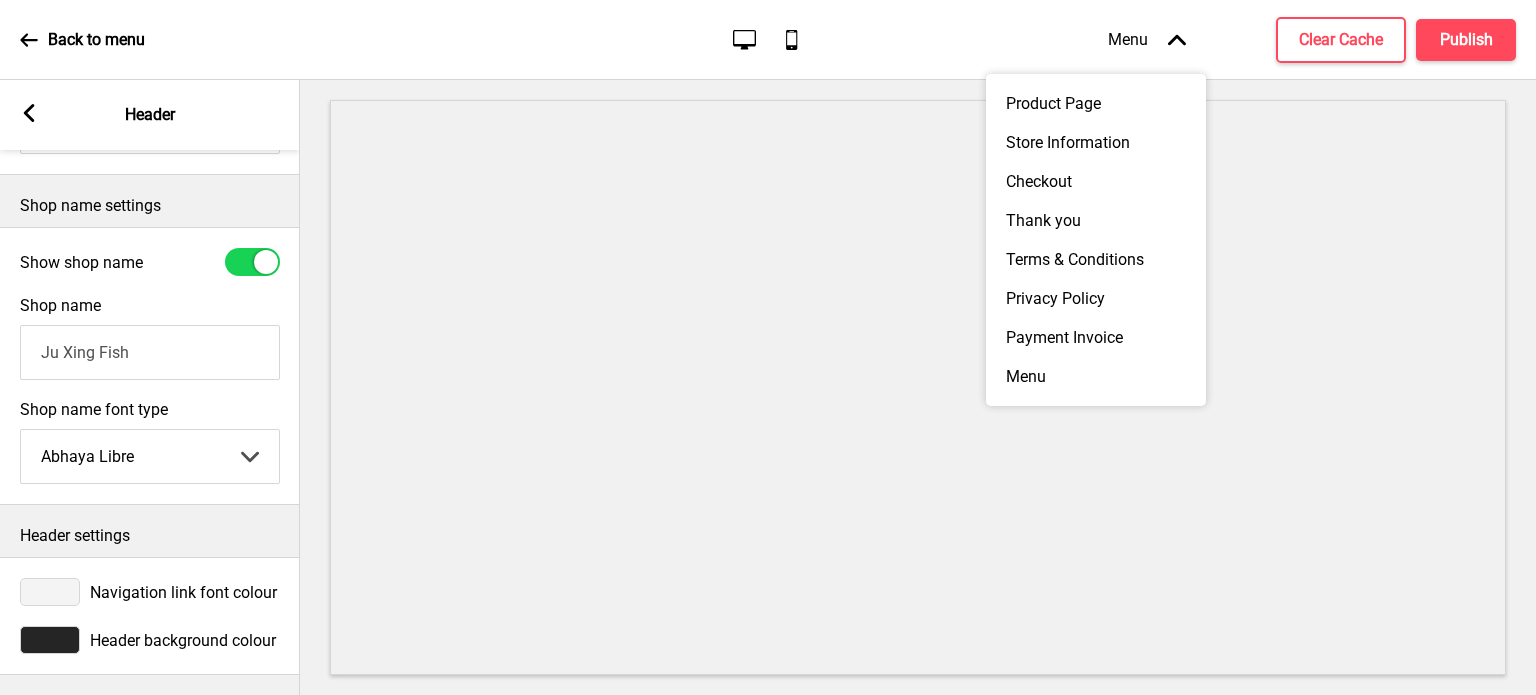 click on "Navigation link font colour" at bounding box center [183, 592] 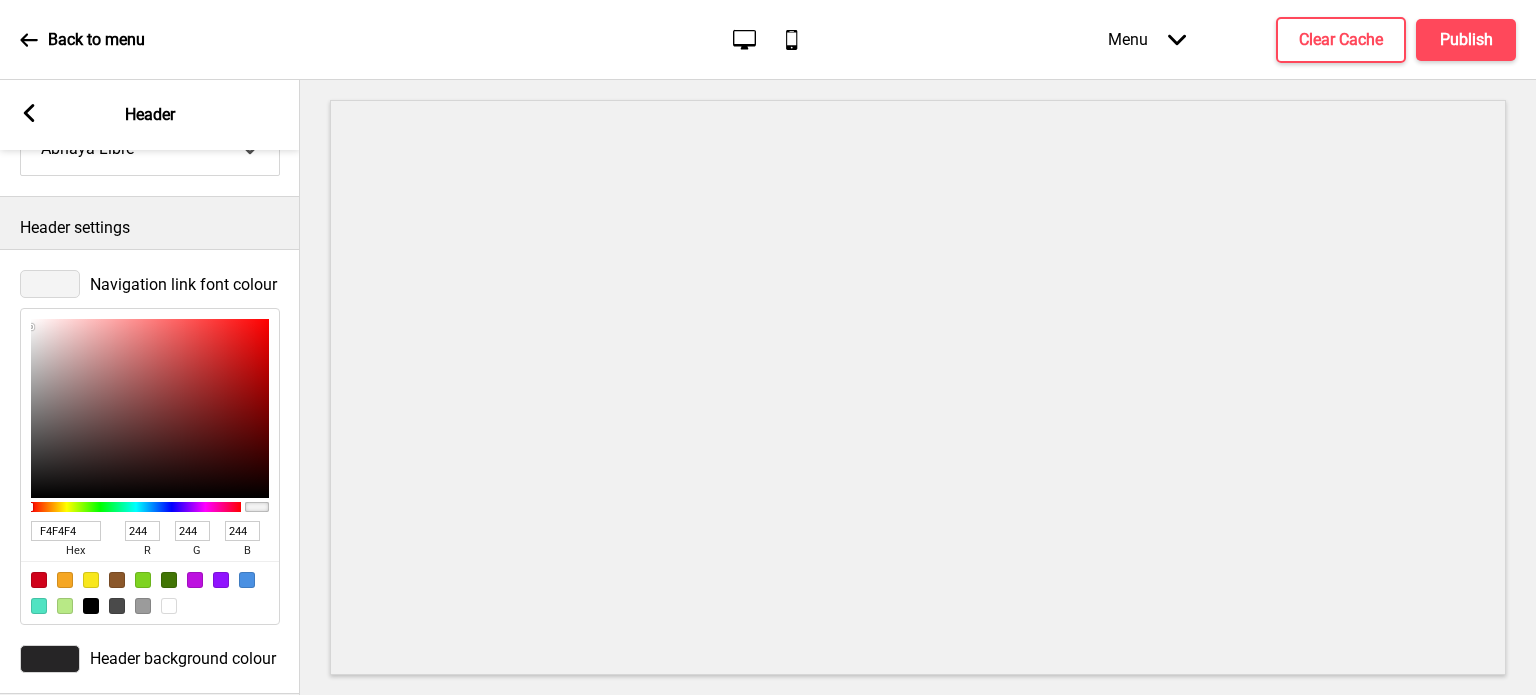 scroll, scrollTop: 761, scrollLeft: 0, axis: vertical 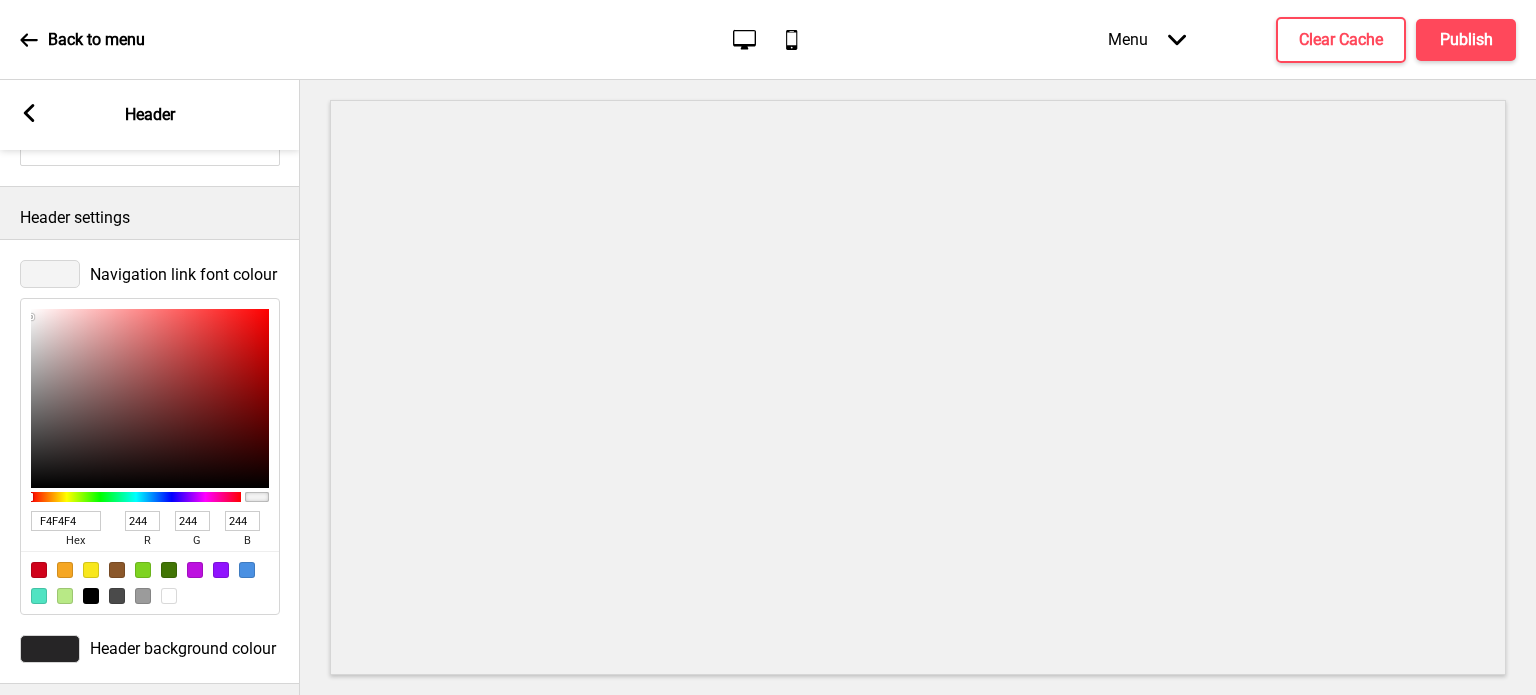 click at bounding box center (169, 596) 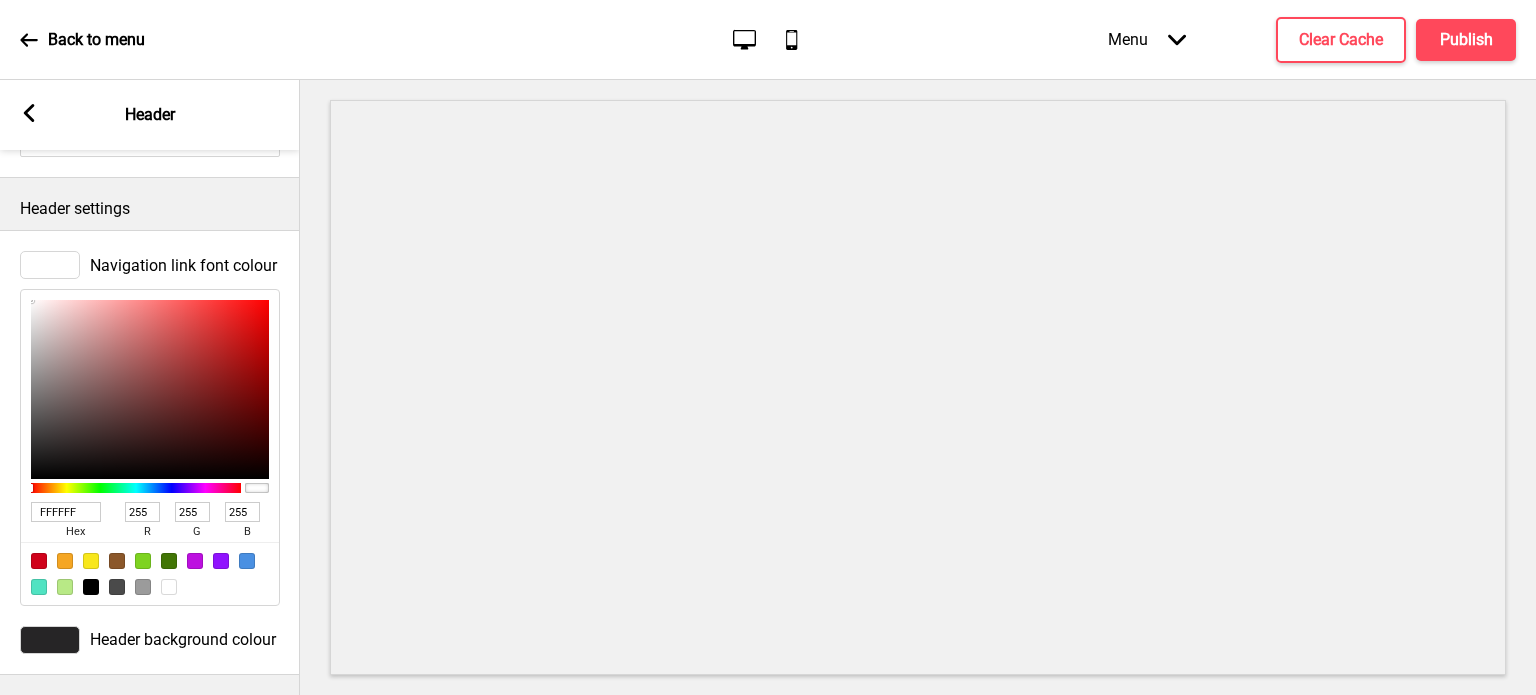 scroll, scrollTop: 791, scrollLeft: 0, axis: vertical 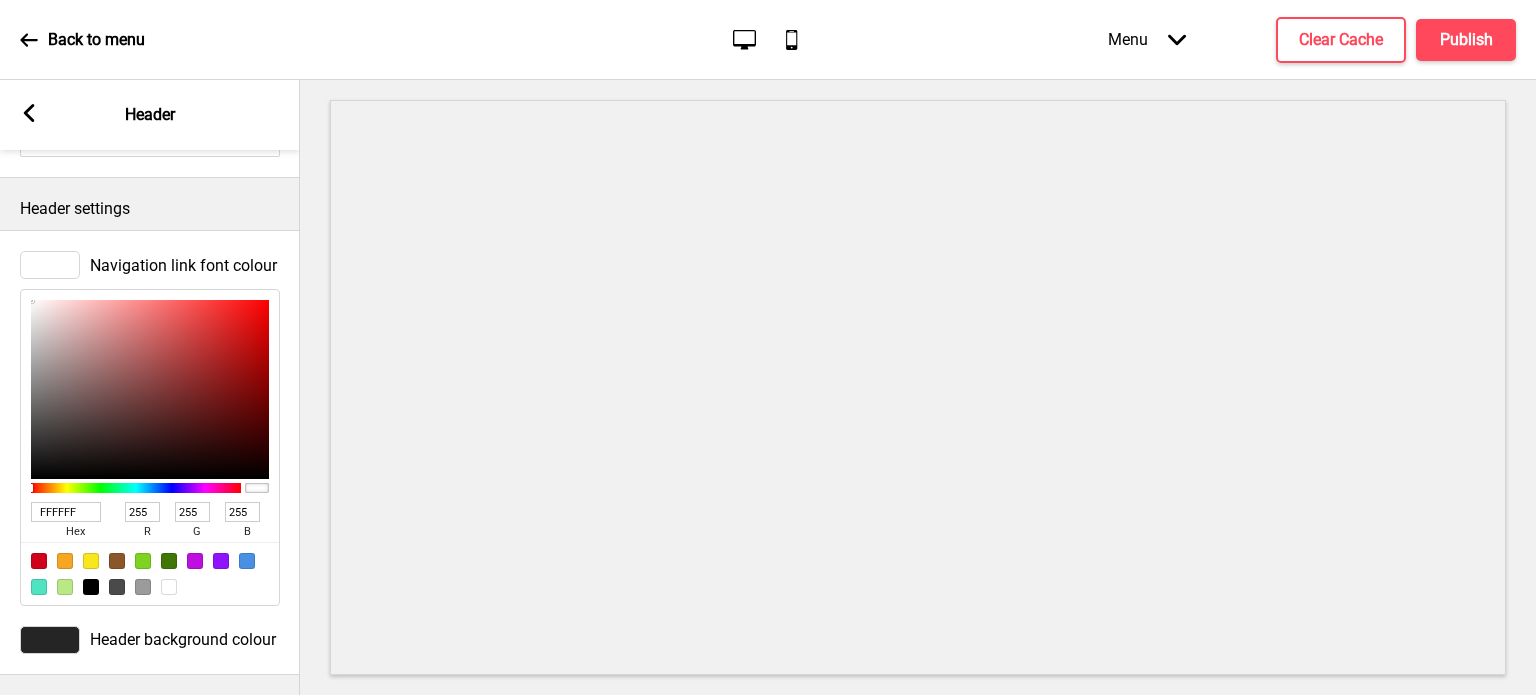 click at bounding box center [169, 587] 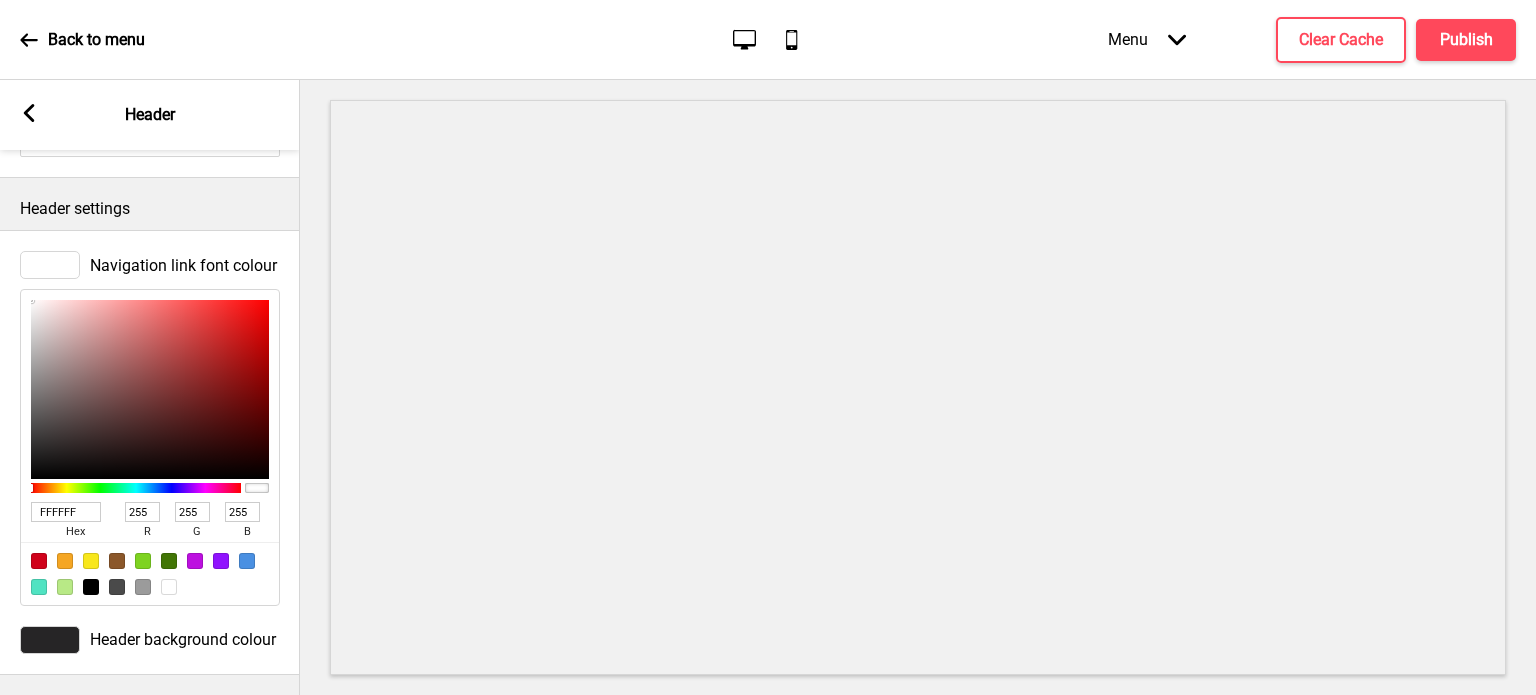 drag, startPoint x: 80, startPoint y: 573, endPoint x: 94, endPoint y: 569, distance: 14.56022 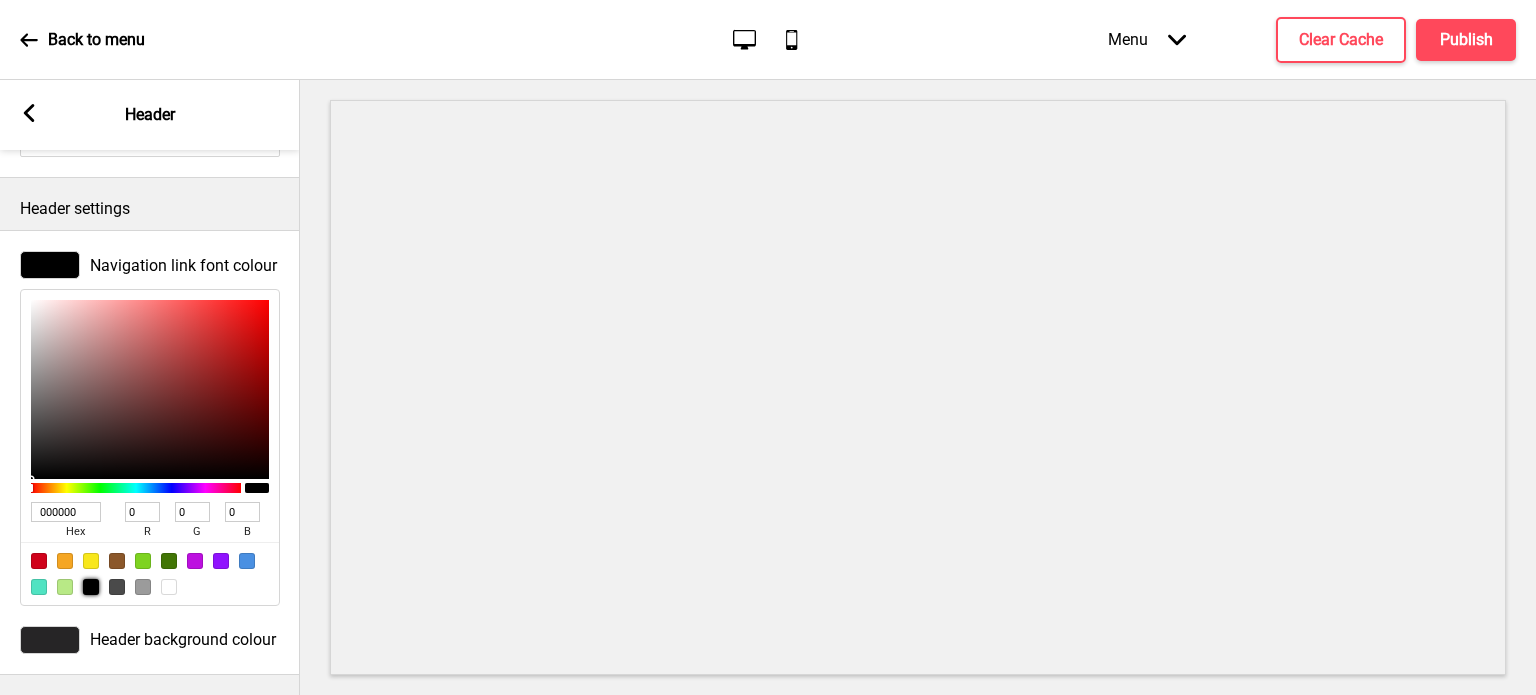 click on "Header background colour" at bounding box center [183, 639] 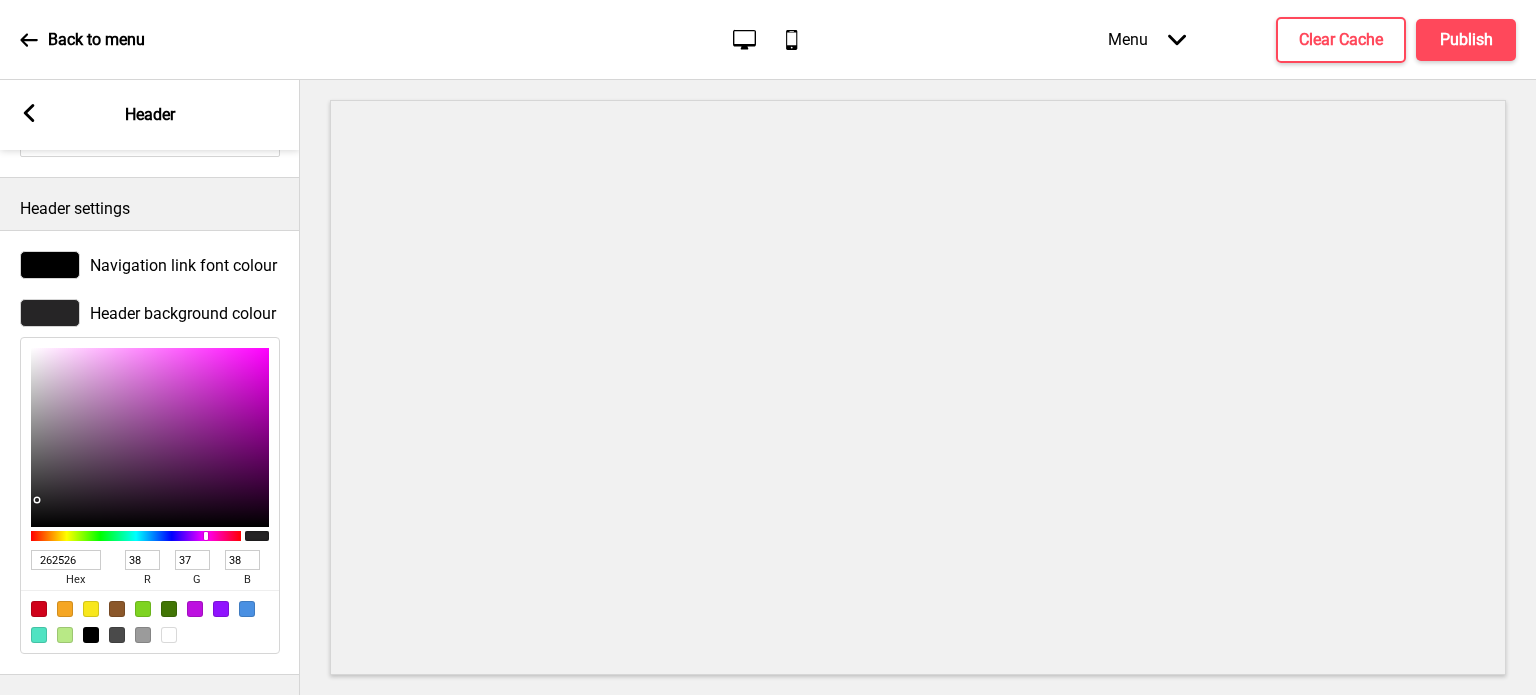 scroll, scrollTop: 791, scrollLeft: 0, axis: vertical 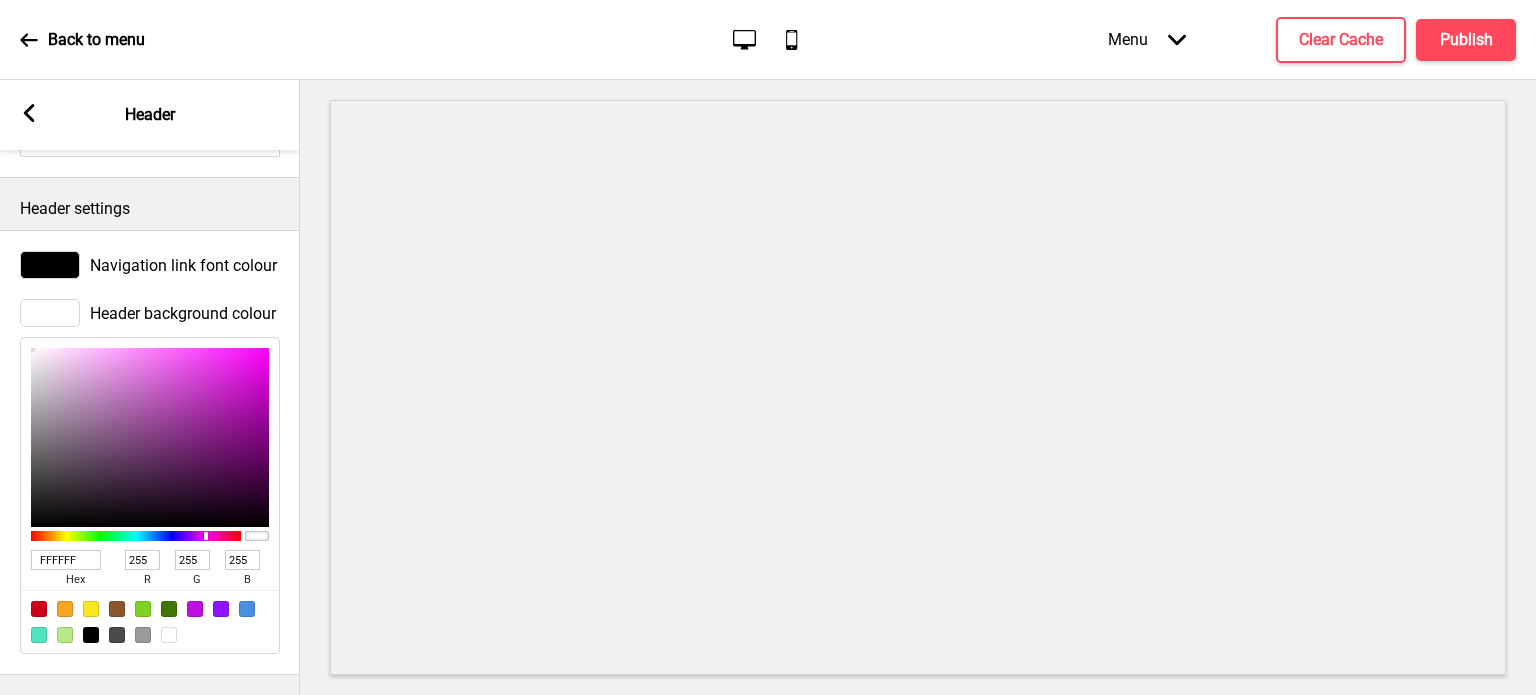 click on "Header settings" at bounding box center (150, 209) 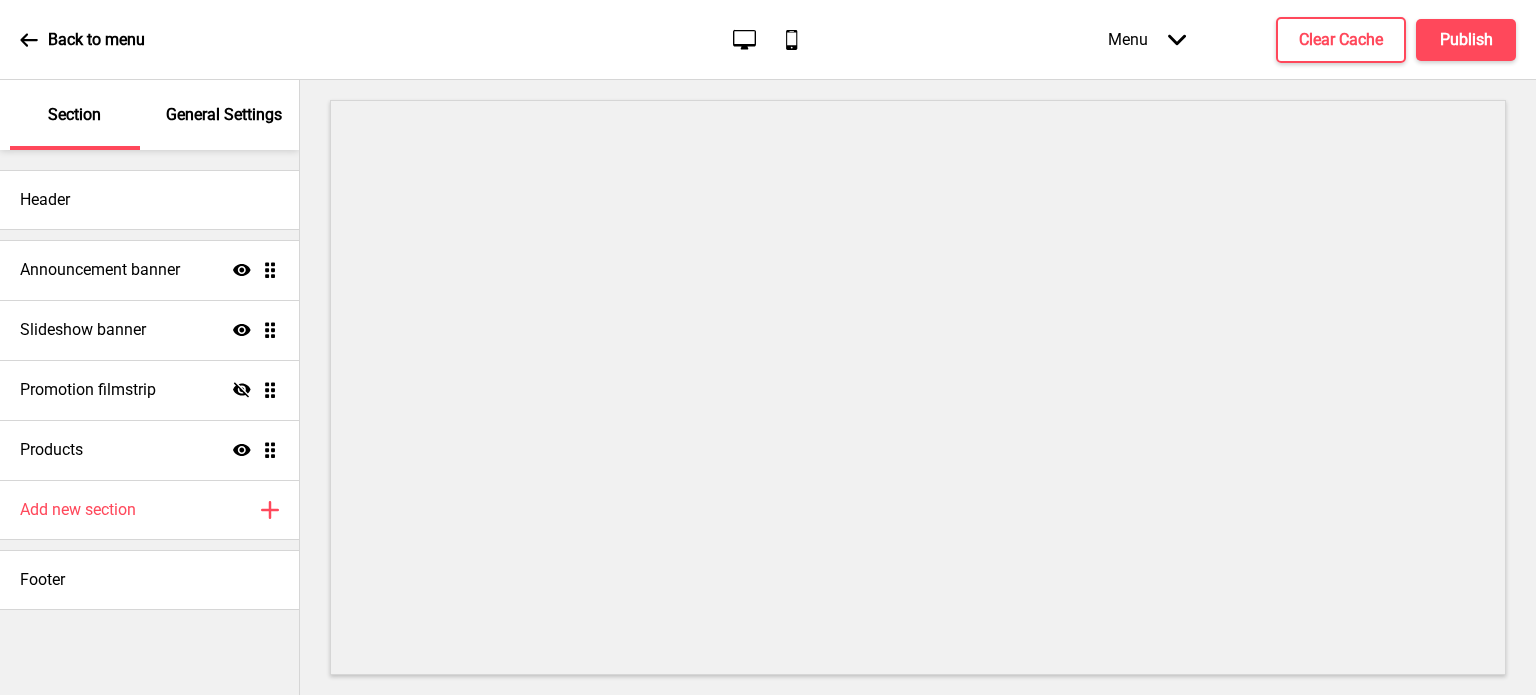 click on "General Settings" at bounding box center (224, 115) 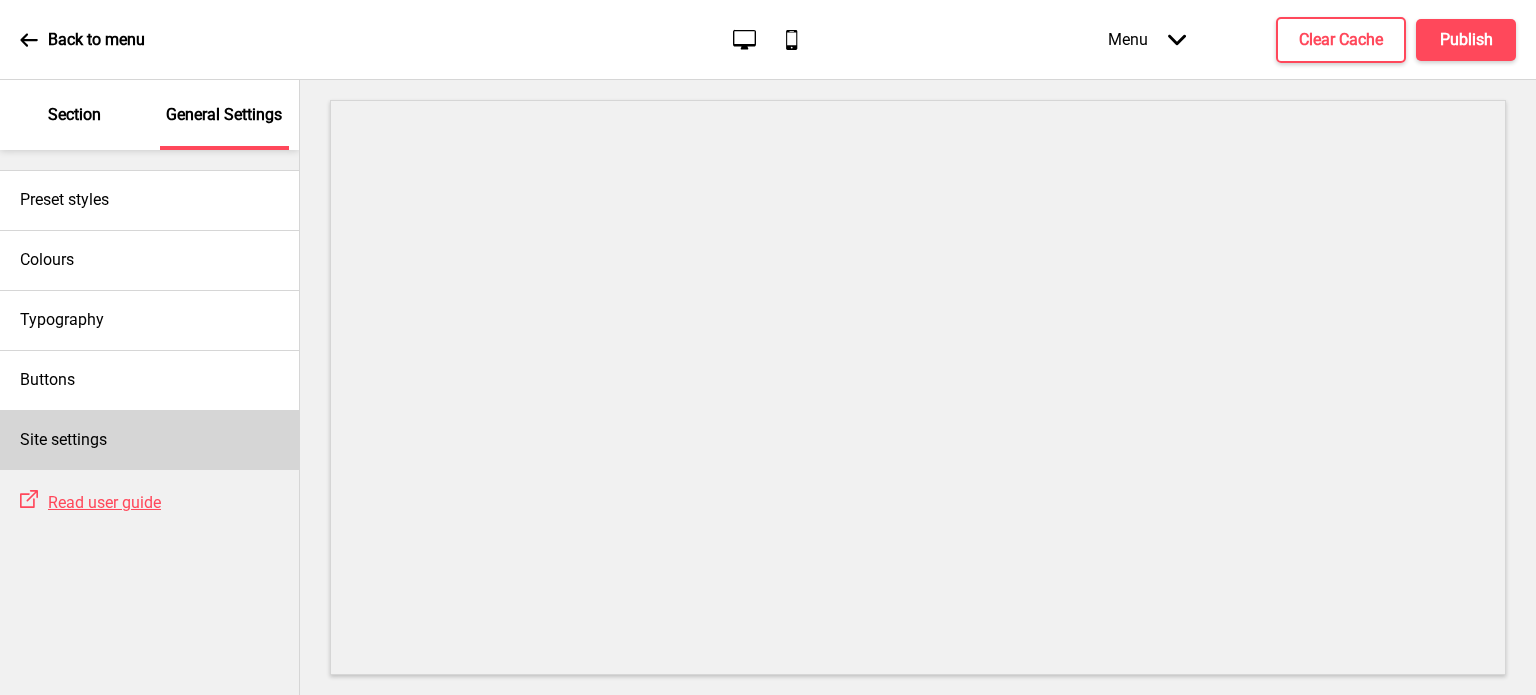 click on "Site settings" at bounding box center (149, 440) 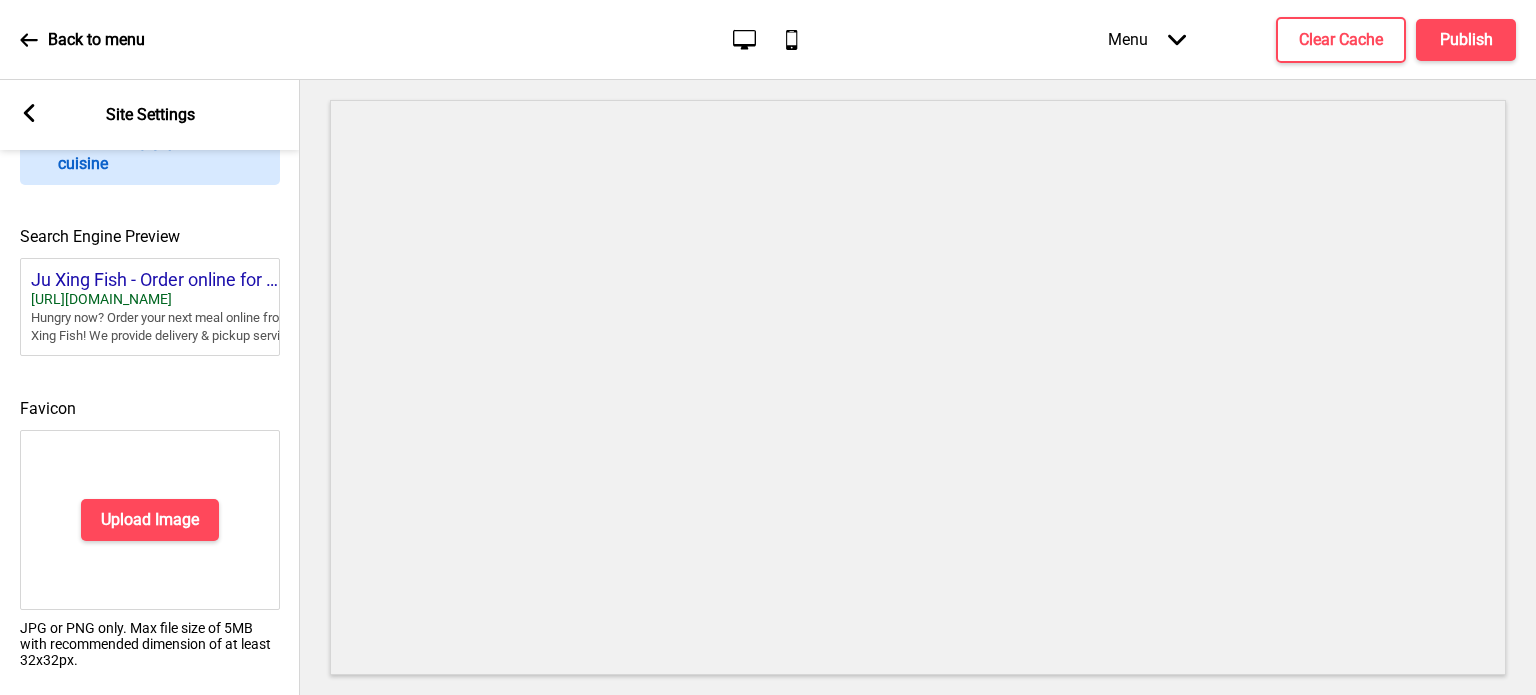 scroll, scrollTop: 900, scrollLeft: 0, axis: vertical 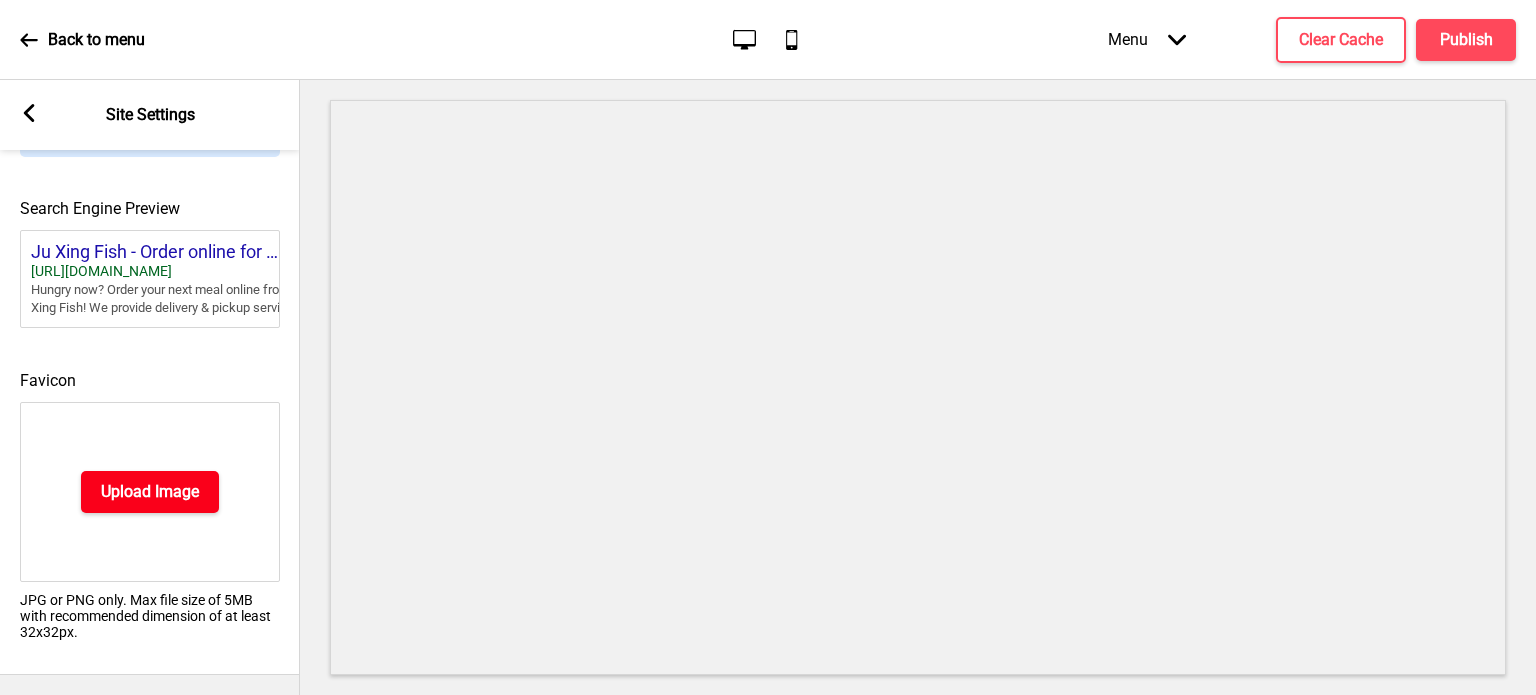 click on "Upload Image" at bounding box center (150, 492) 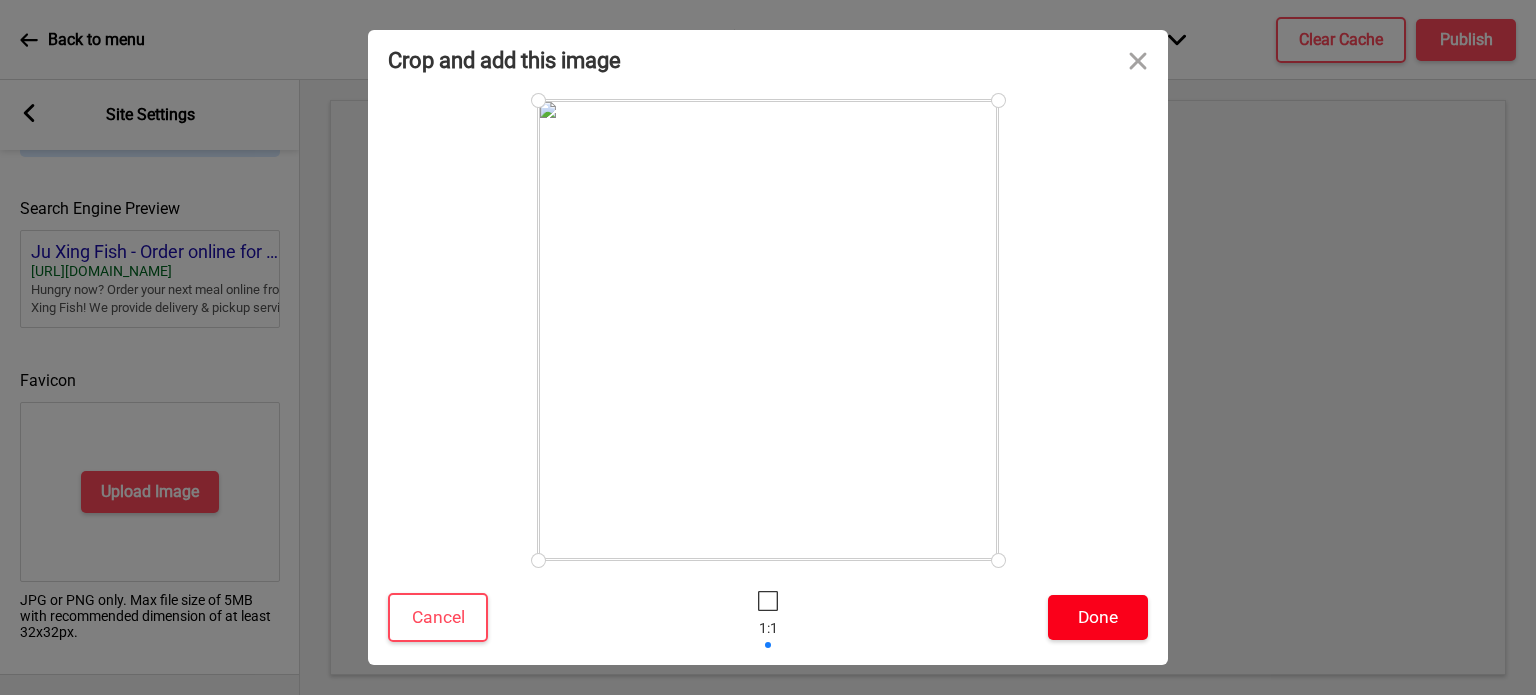 click on "Done" at bounding box center [1098, 617] 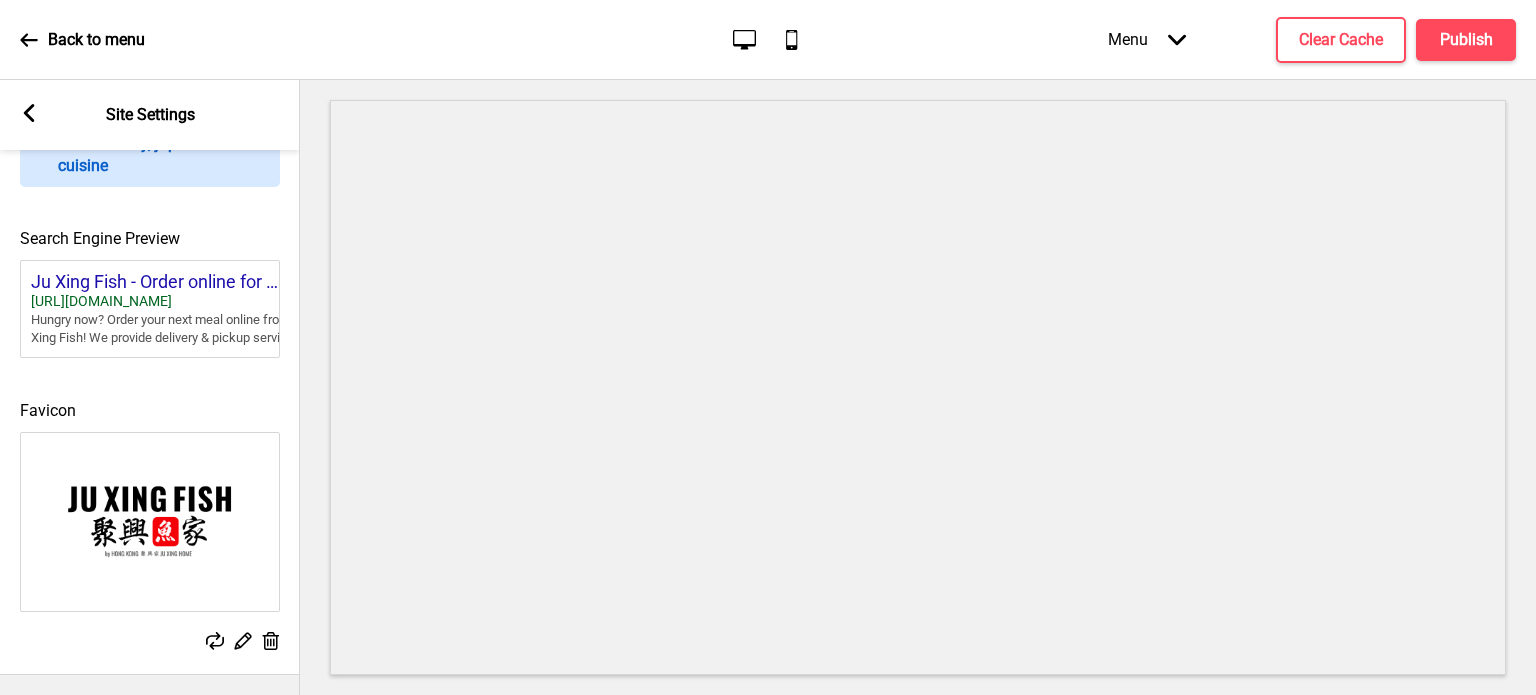 scroll, scrollTop: 894, scrollLeft: 0, axis: vertical 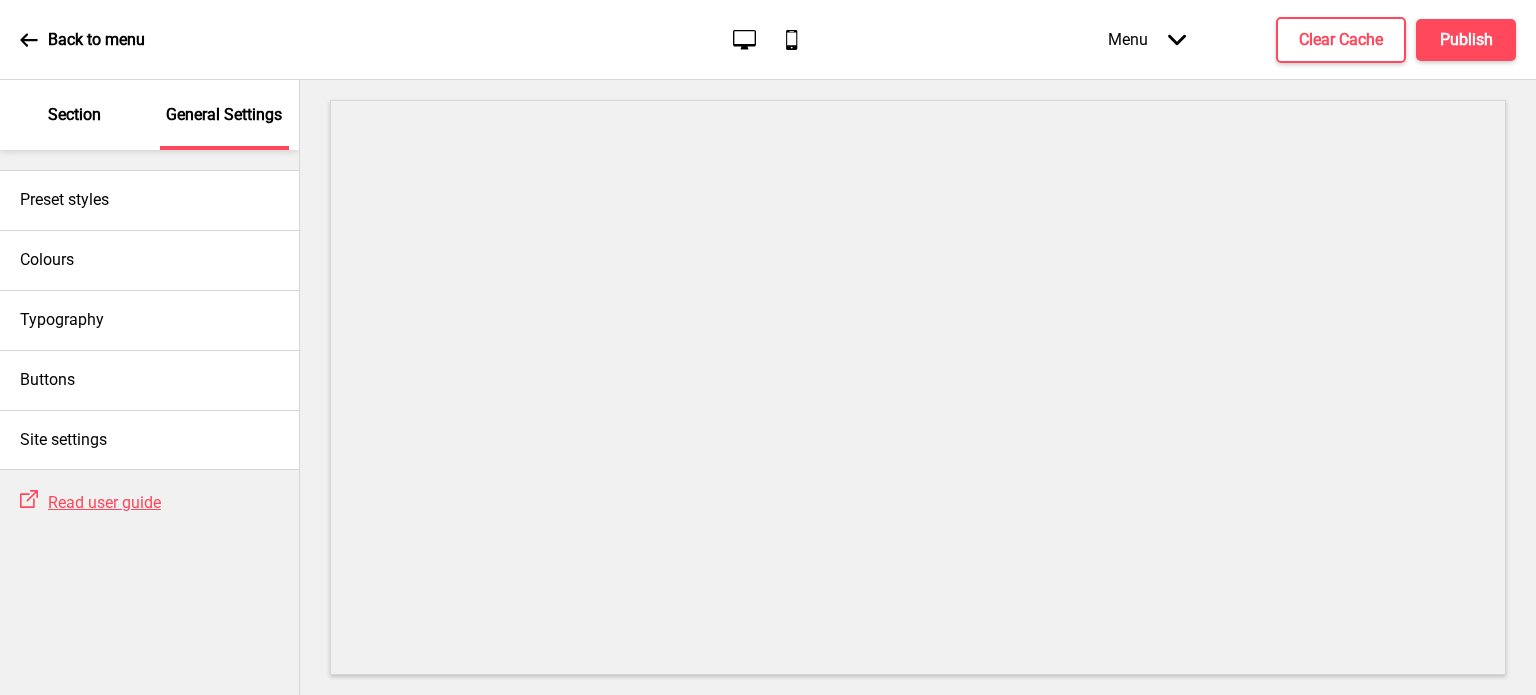 click on "Section" at bounding box center [74, 115] 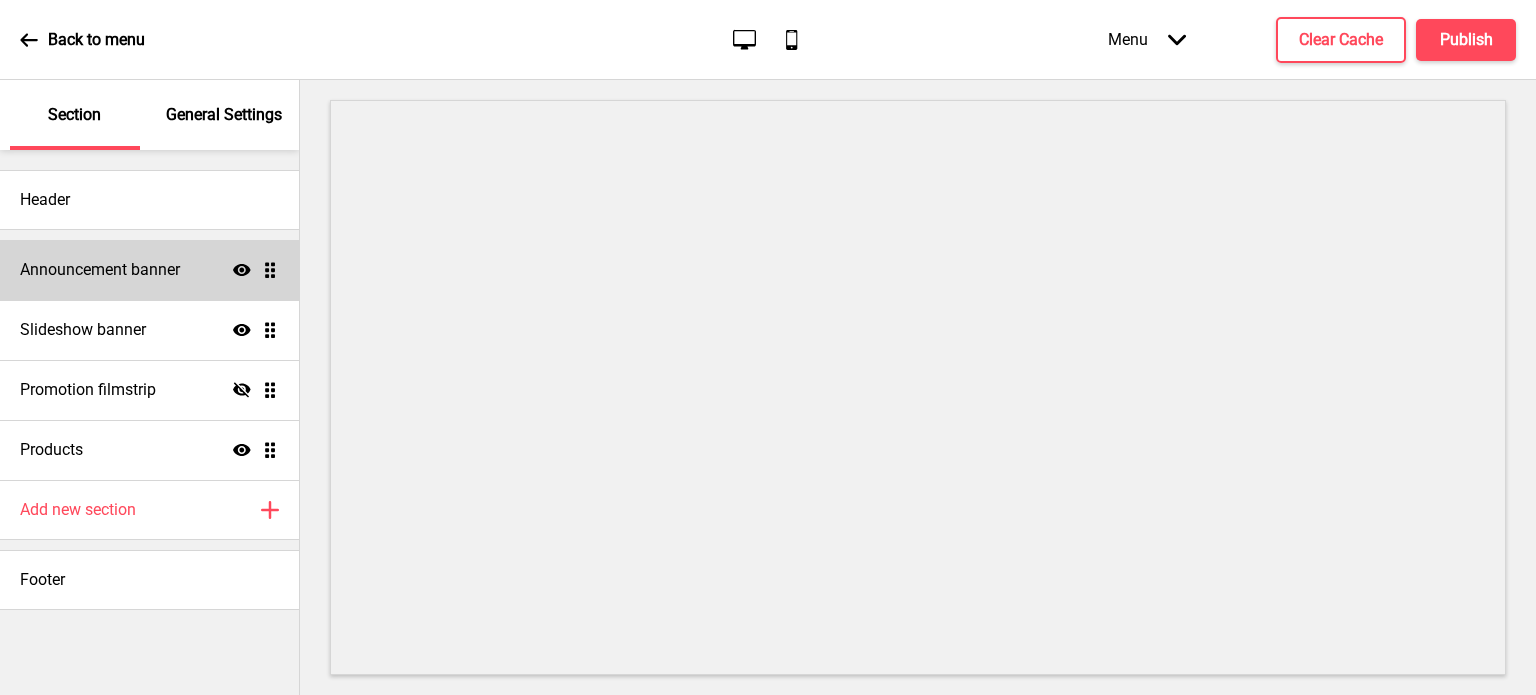 click on "Announcement banner" at bounding box center (100, 270) 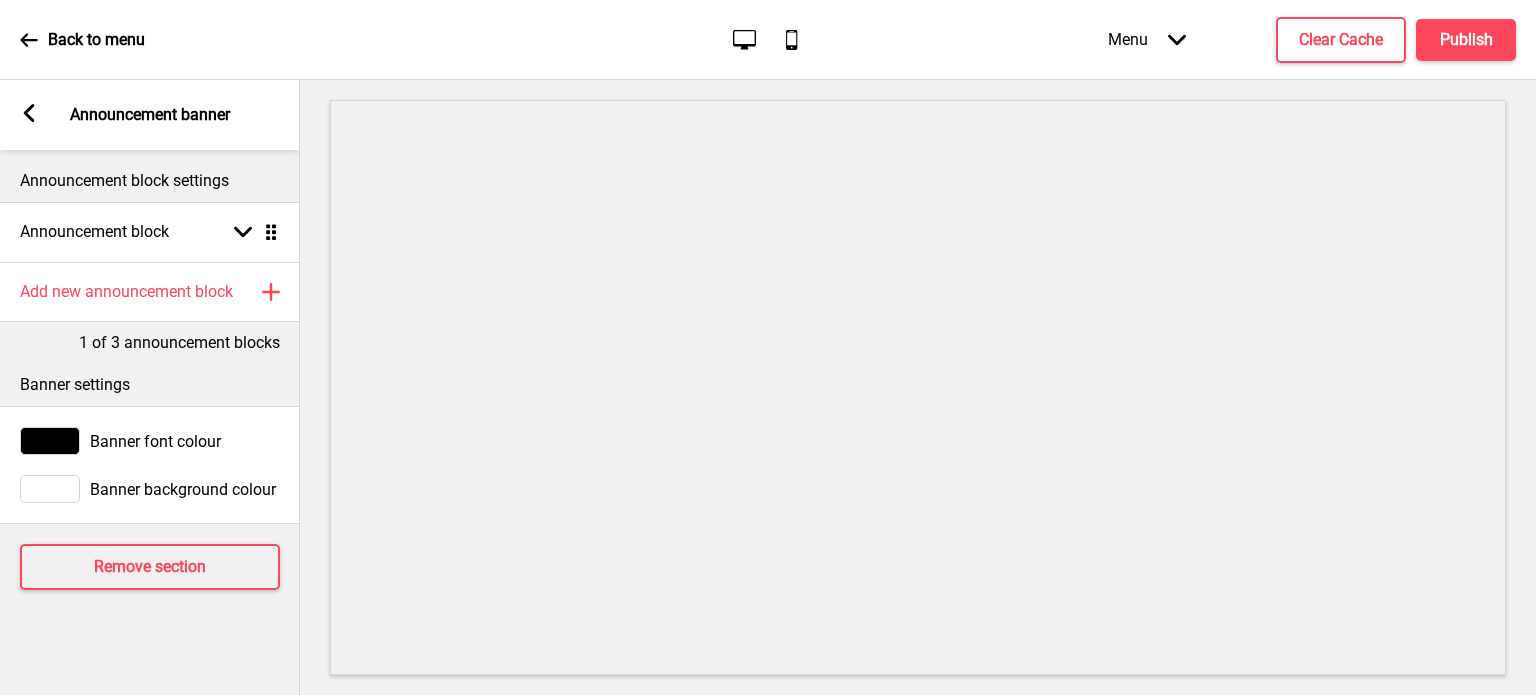 click 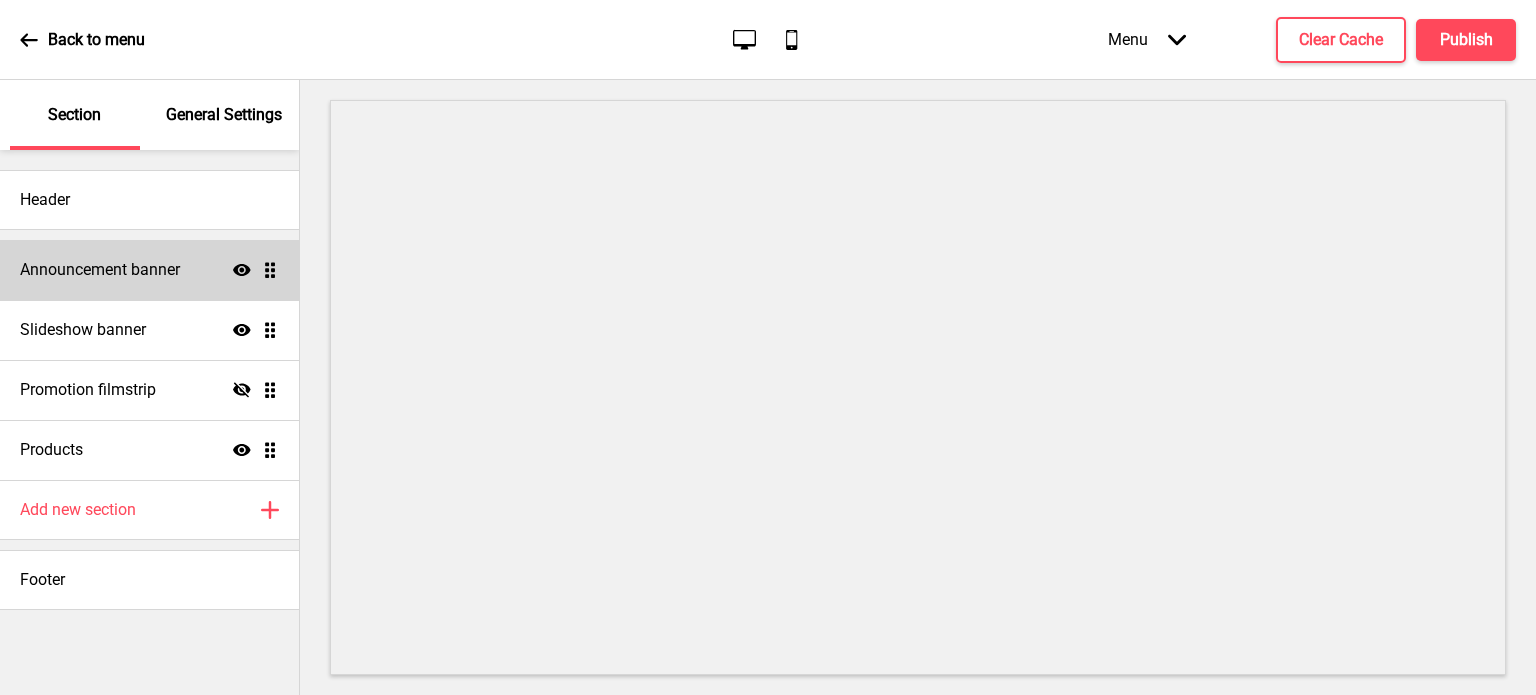 click on "Show" 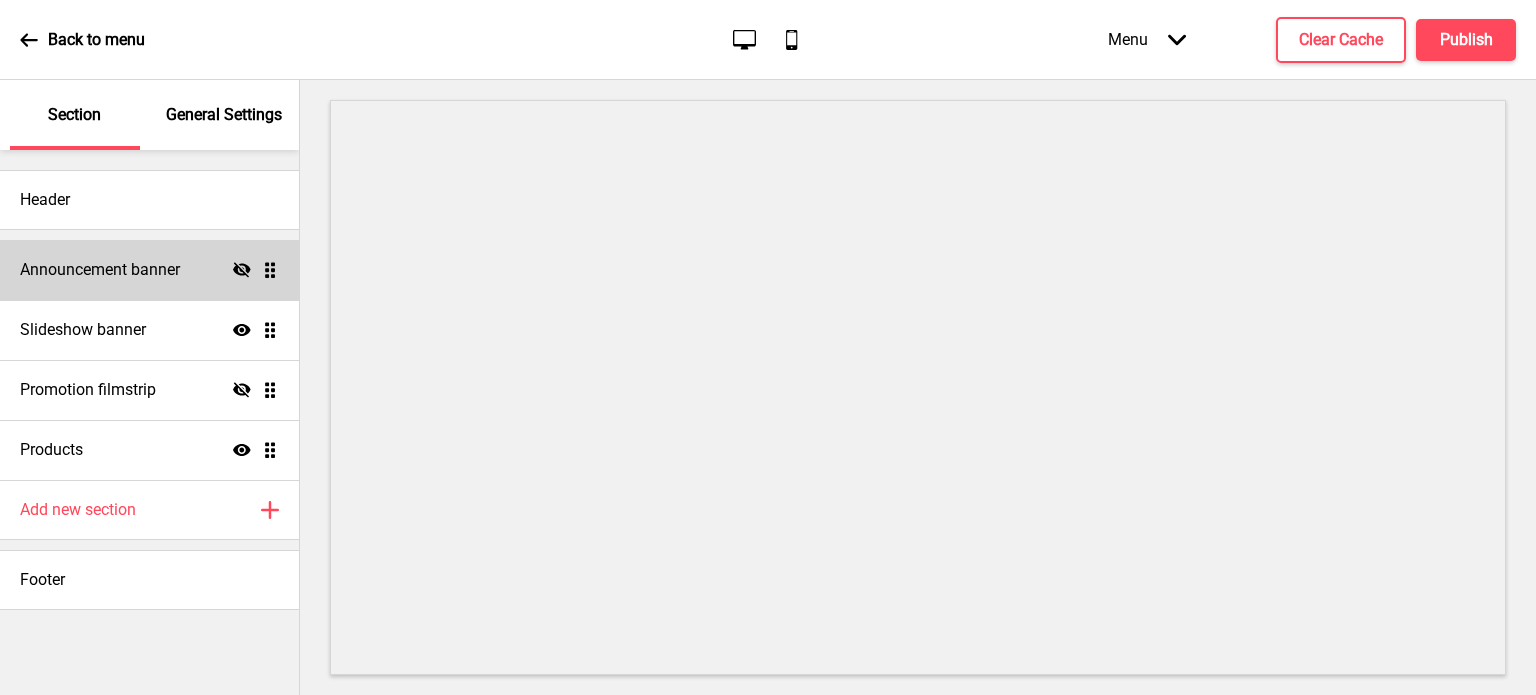 click on "Hide" 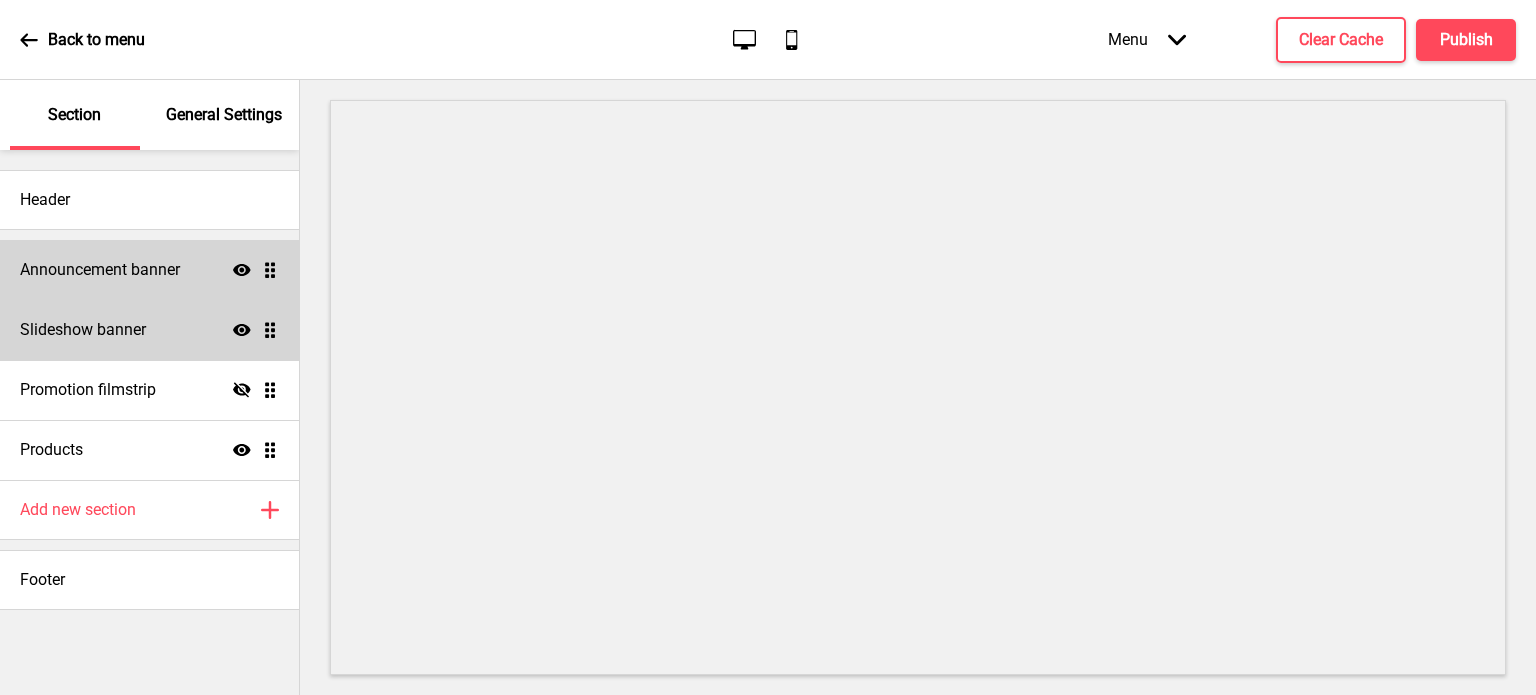 click on "Show" 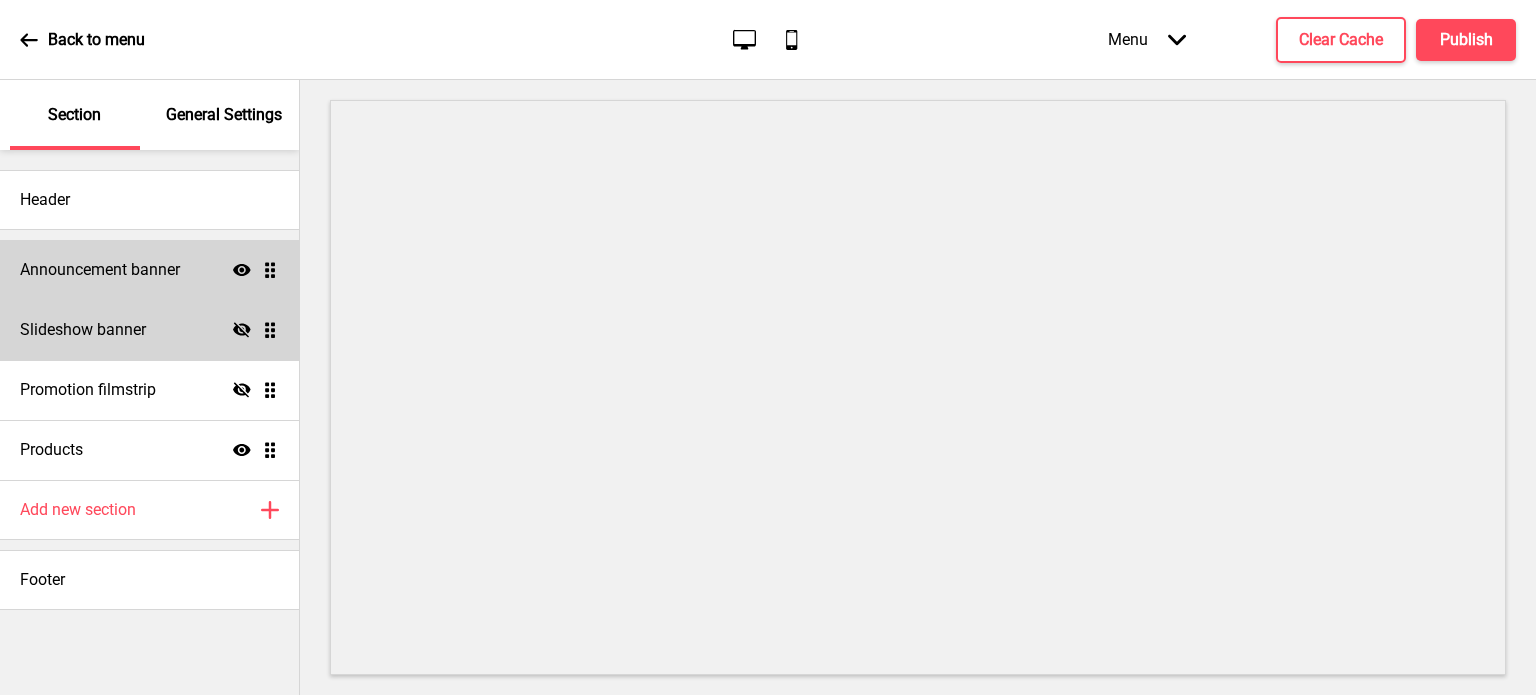 click 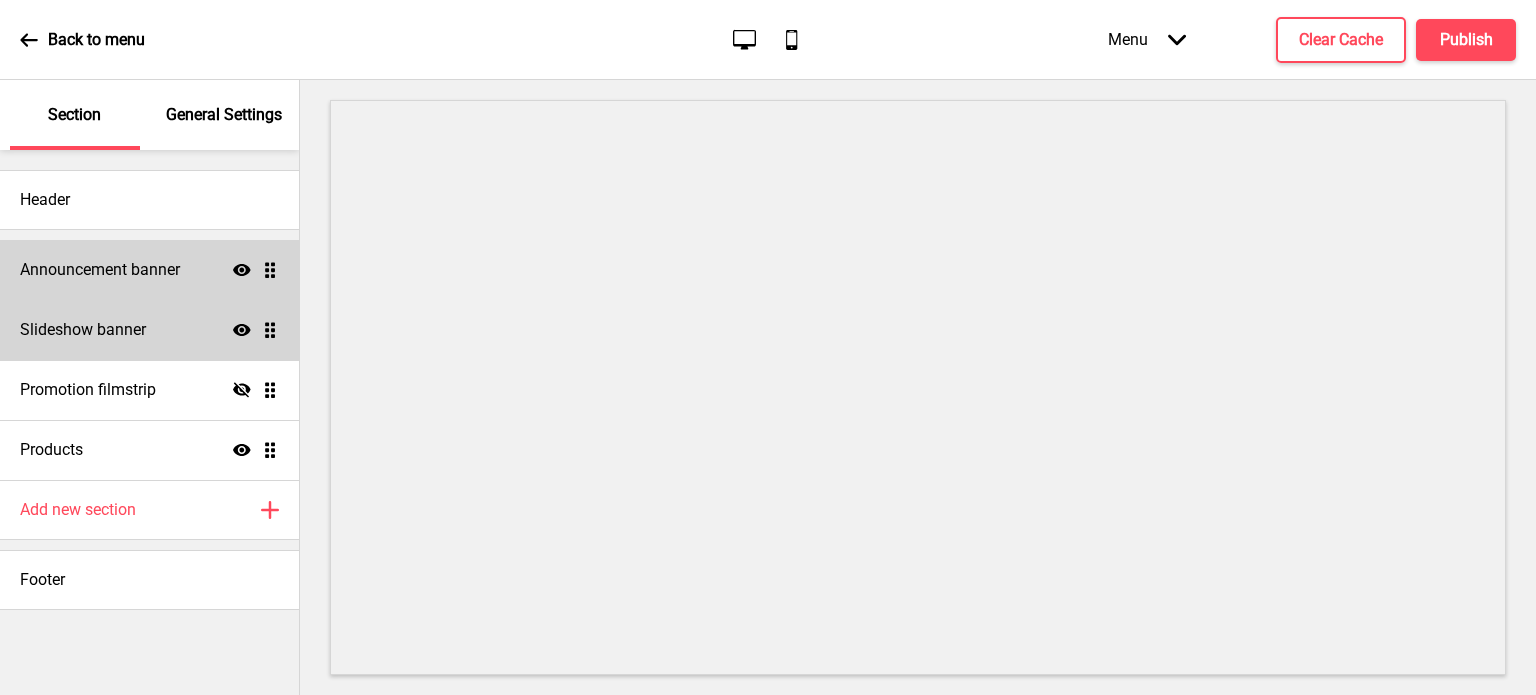 click on "Slideshow banner Show Drag" at bounding box center [149, 330] 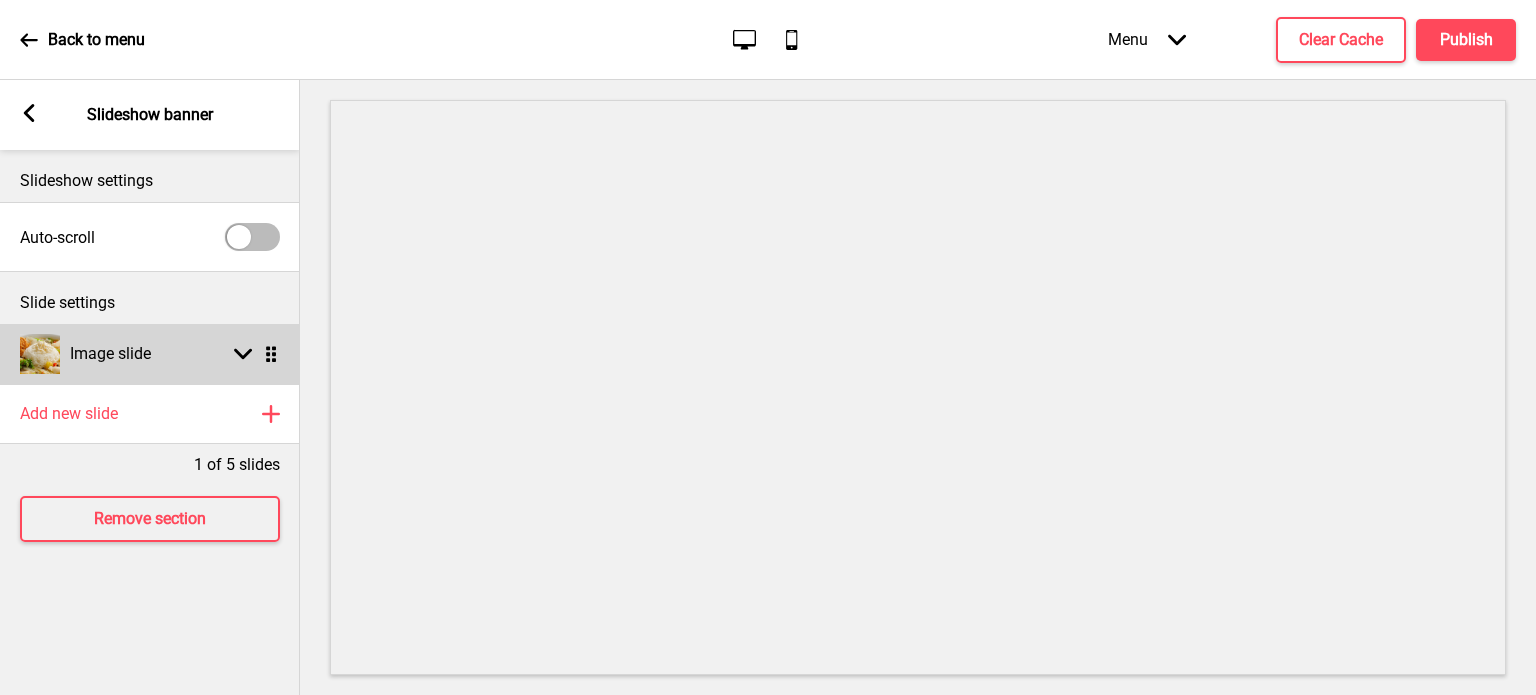 click 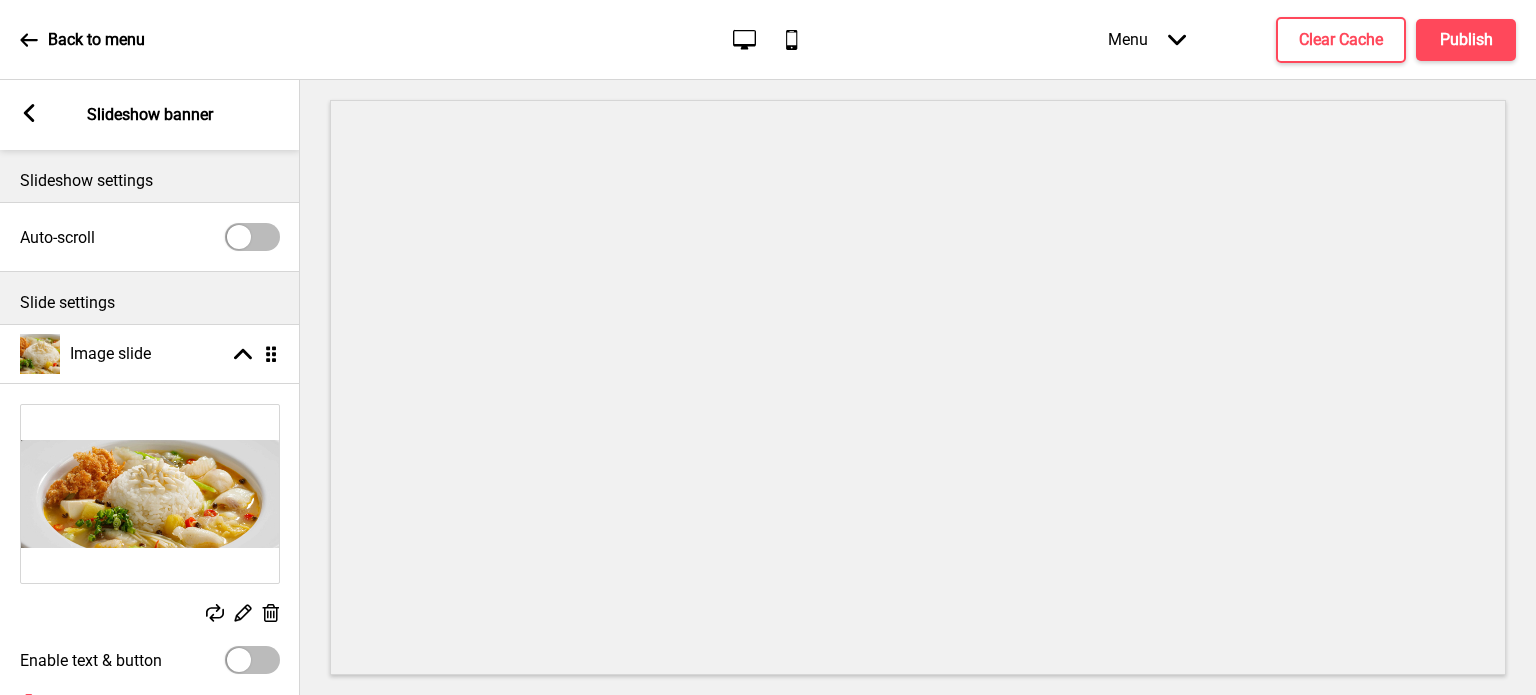 click 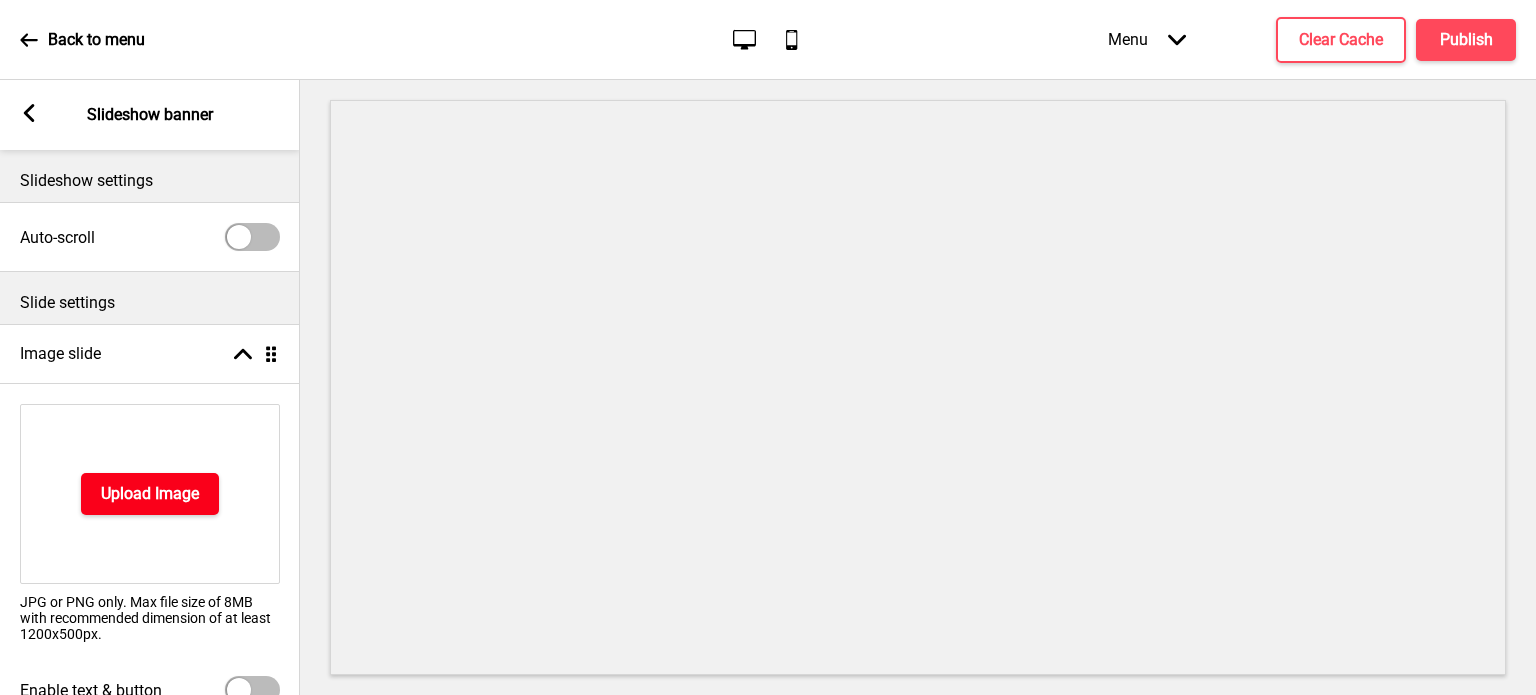 click on "Upload Image" at bounding box center (150, 494) 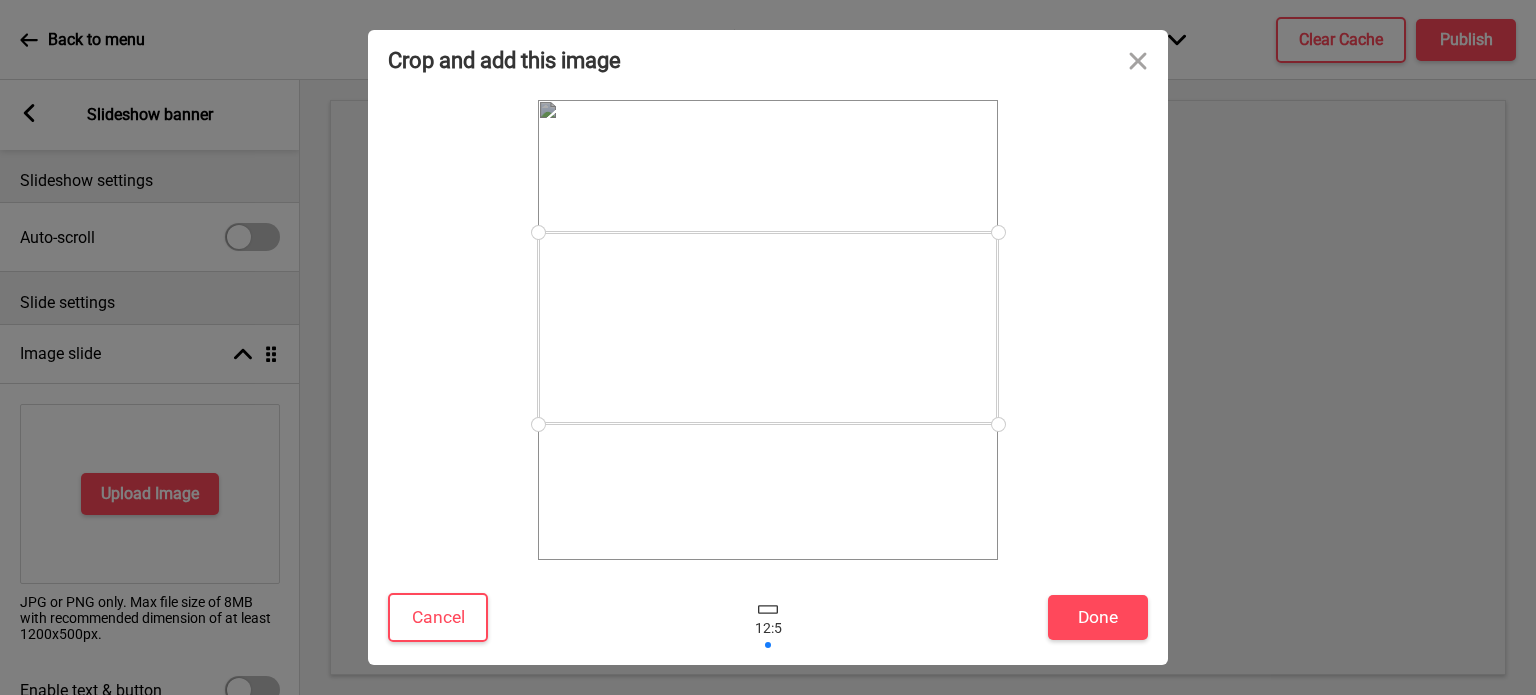 click at bounding box center [768, 328] 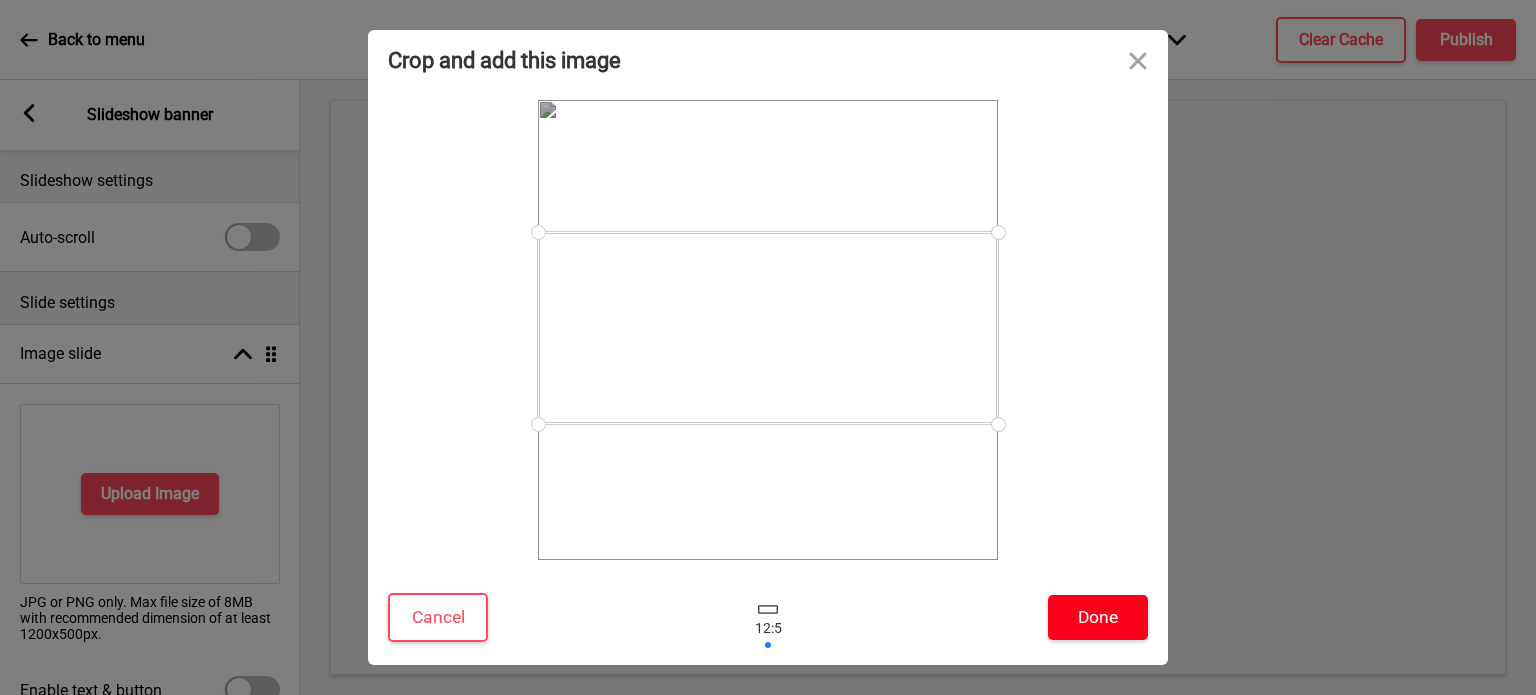 click on "Done" at bounding box center [1098, 617] 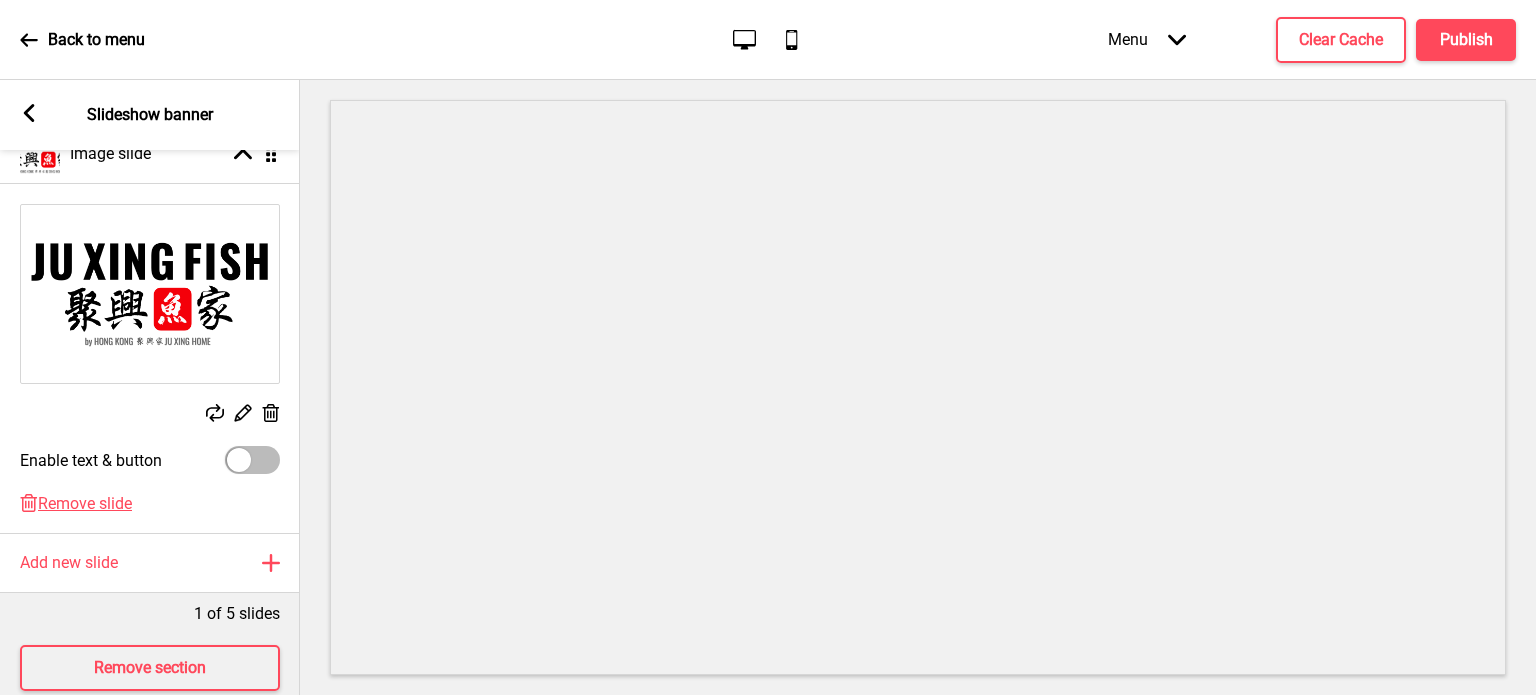 scroll, scrollTop: 249, scrollLeft: 0, axis: vertical 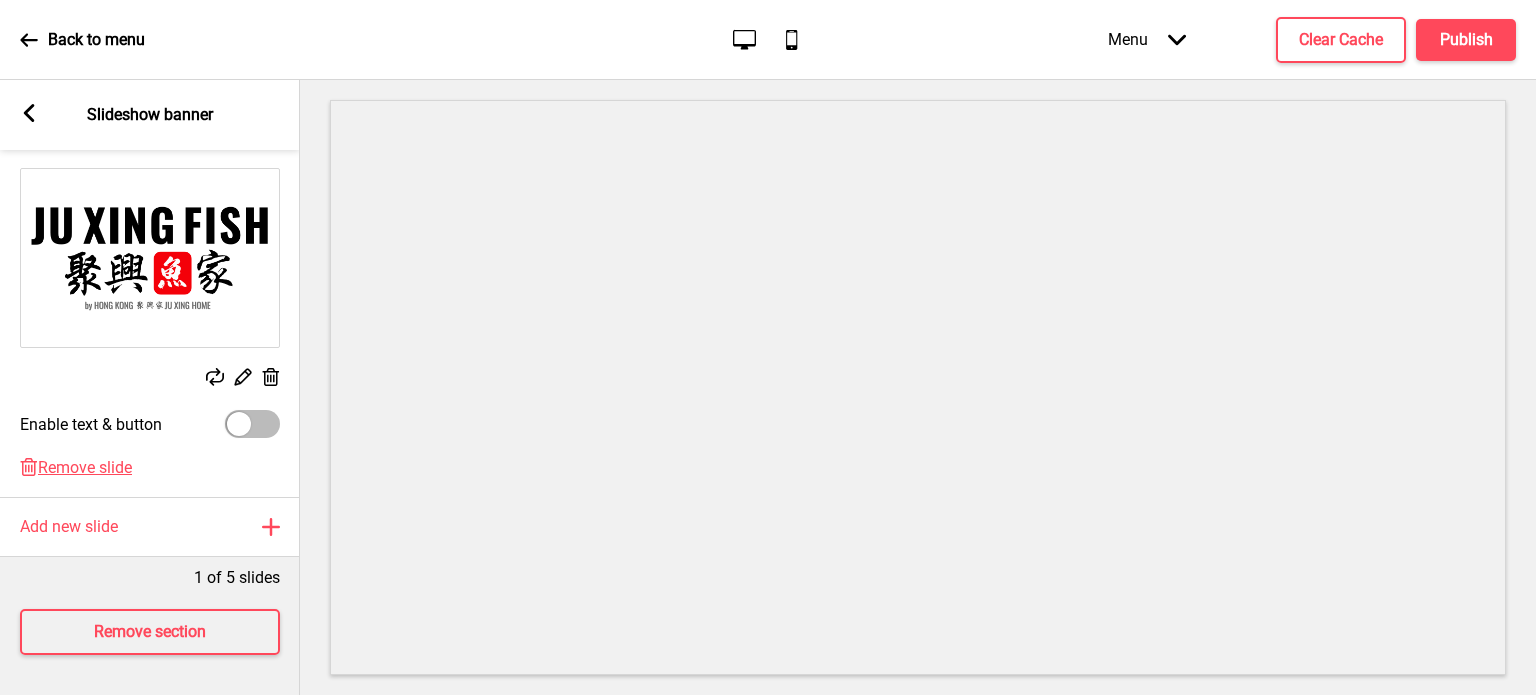 click 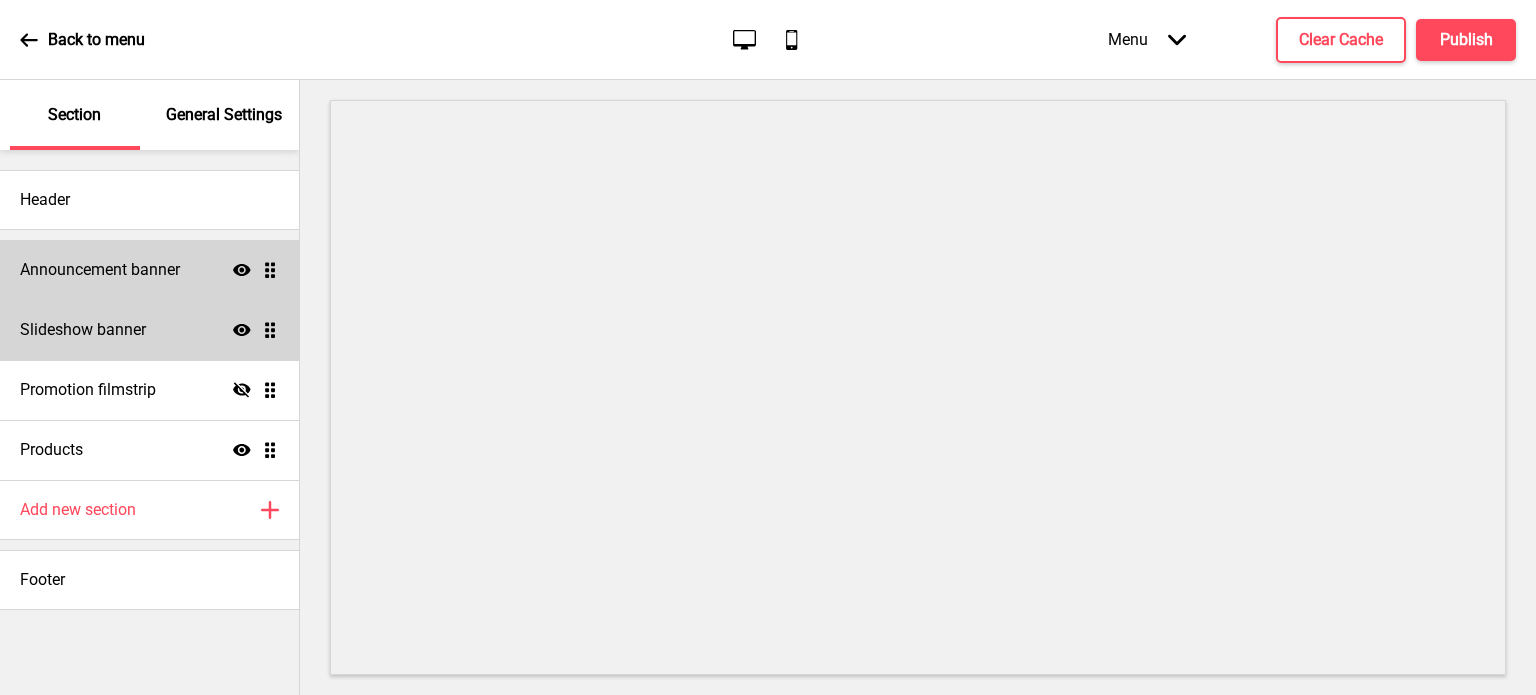 click on "Slideshow banner Show Drag" at bounding box center (149, 330) 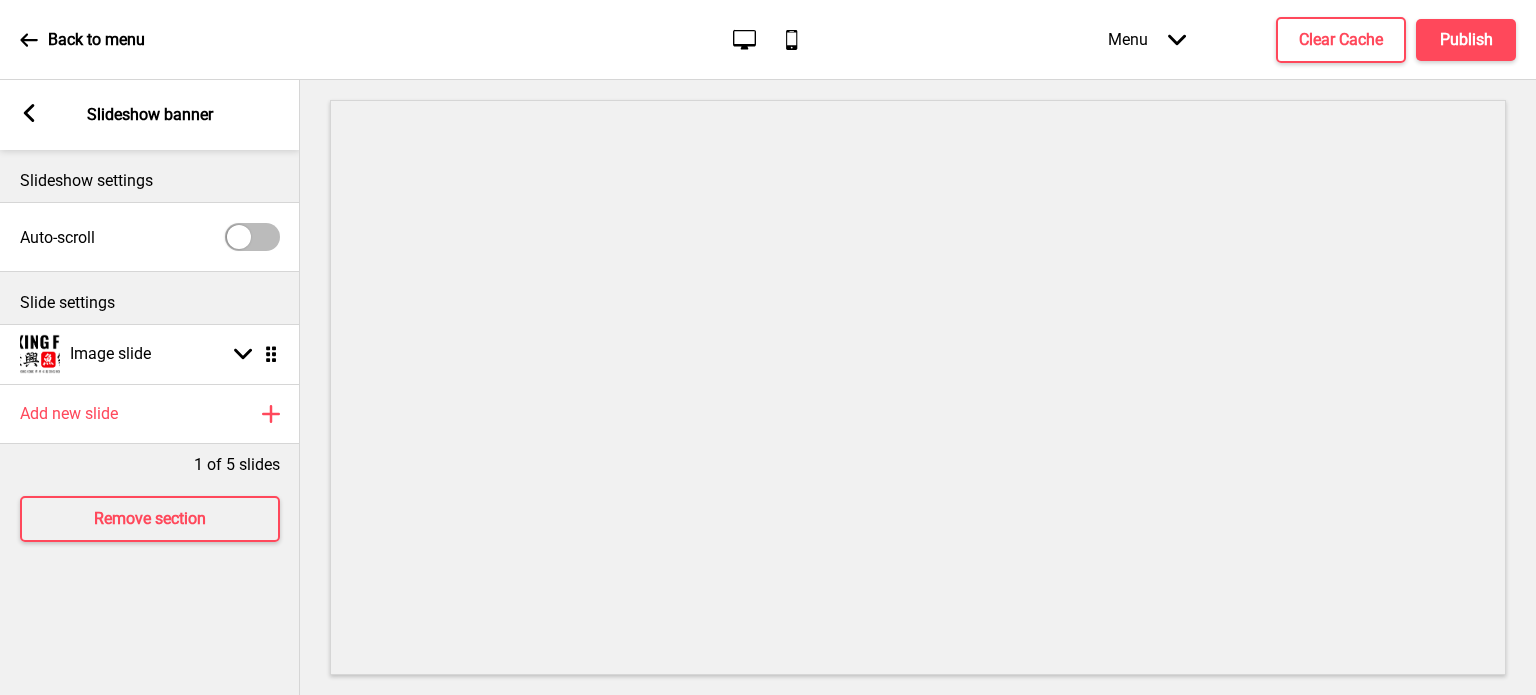 click 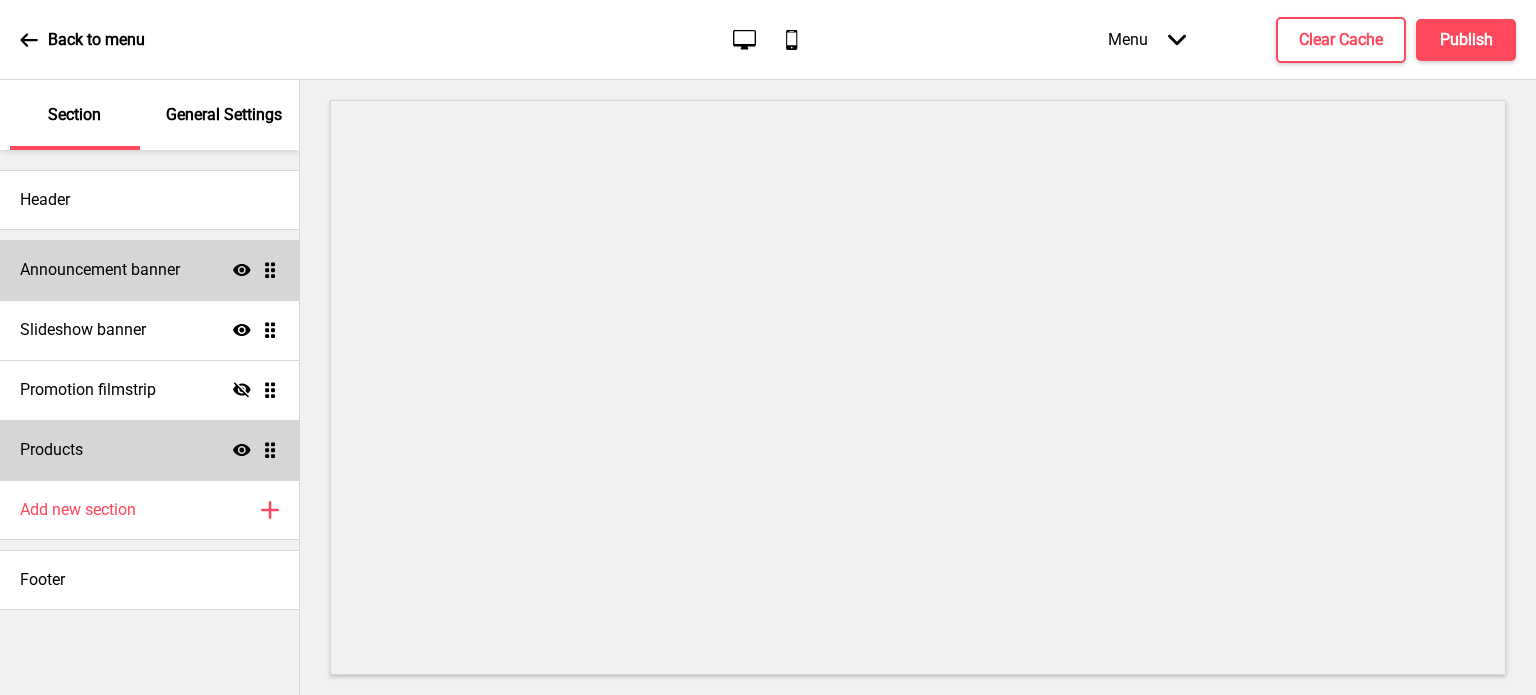 click on "Products Show Drag" at bounding box center (149, 450) 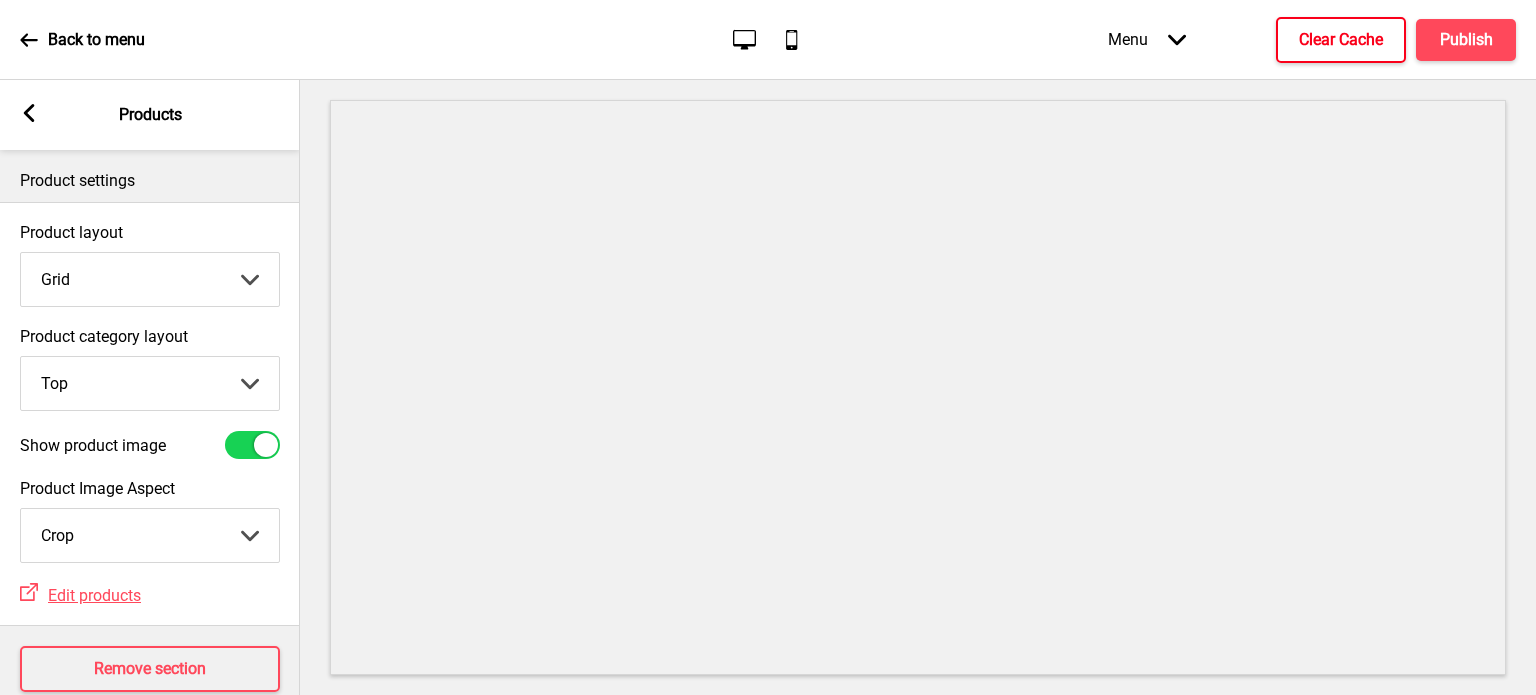 click on "Clear Cache" at bounding box center [1341, 40] 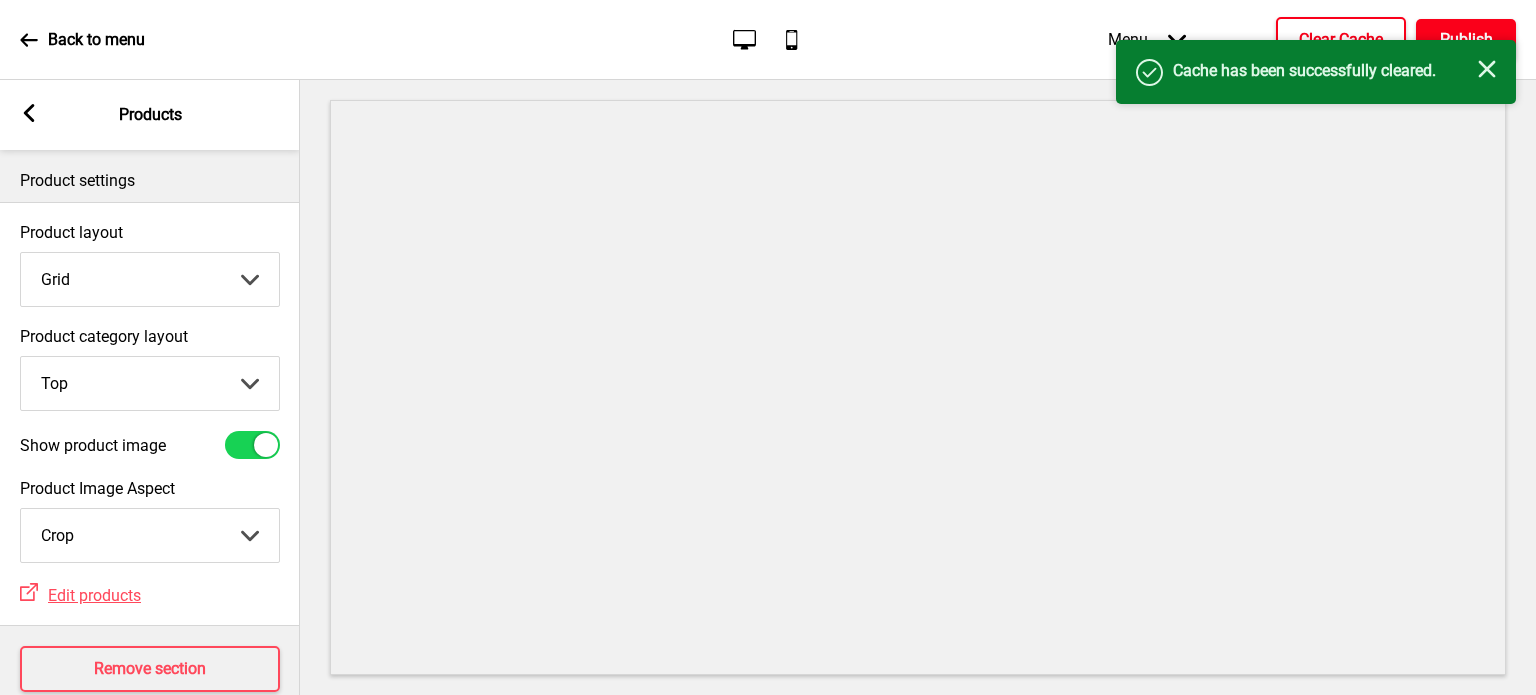 click on "Publish" at bounding box center [1466, 40] 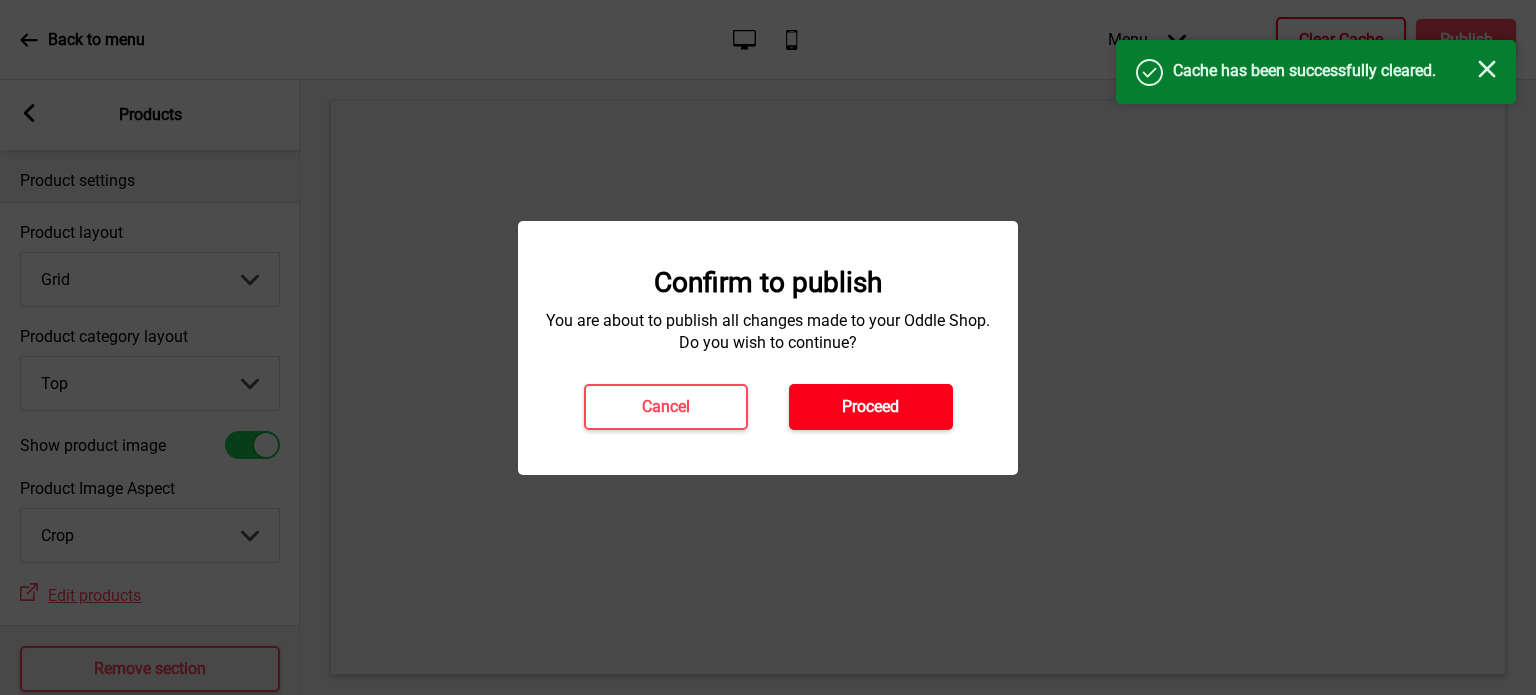 click on "Proceed" at bounding box center (870, 407) 